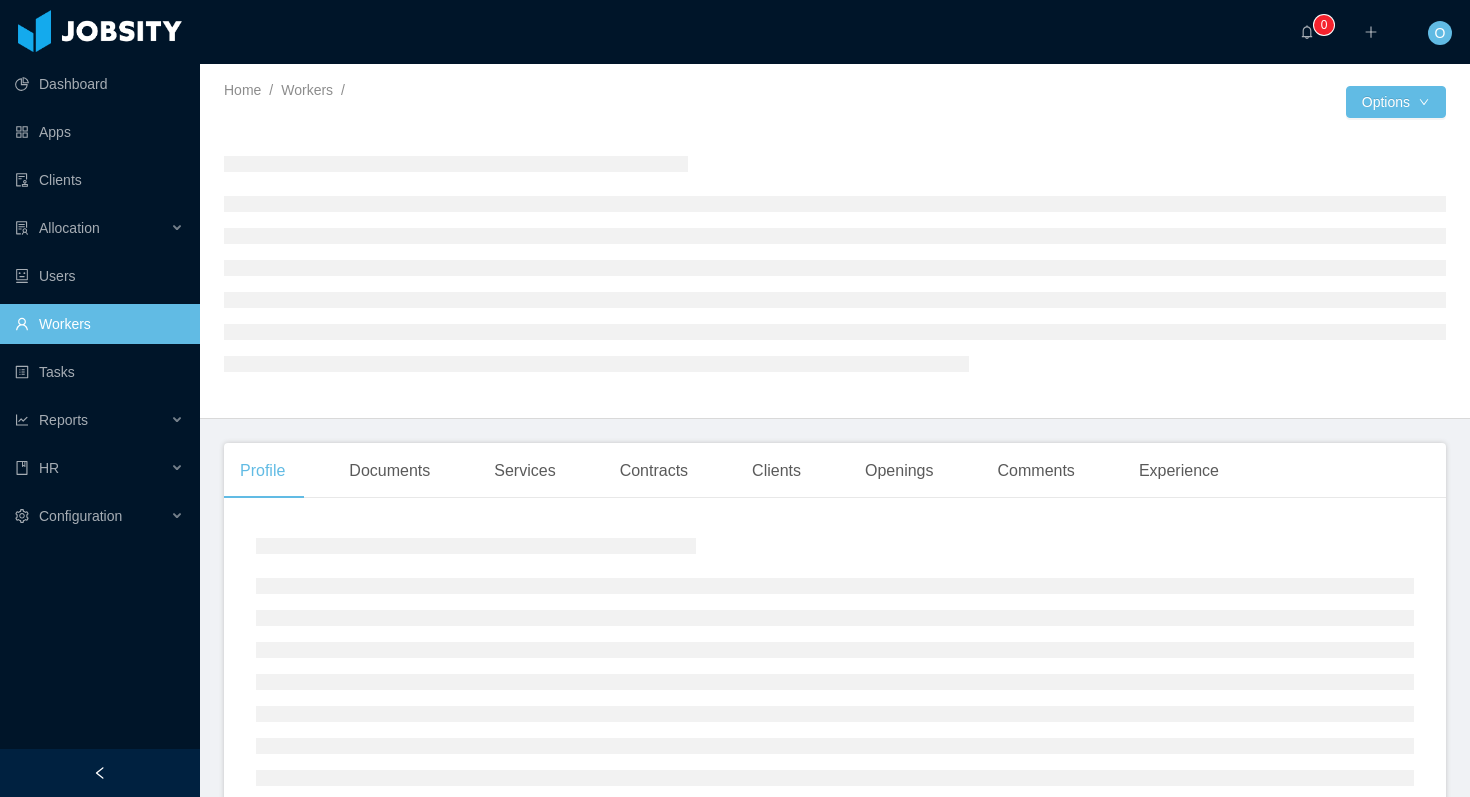 scroll, scrollTop: 0, scrollLeft: 0, axis: both 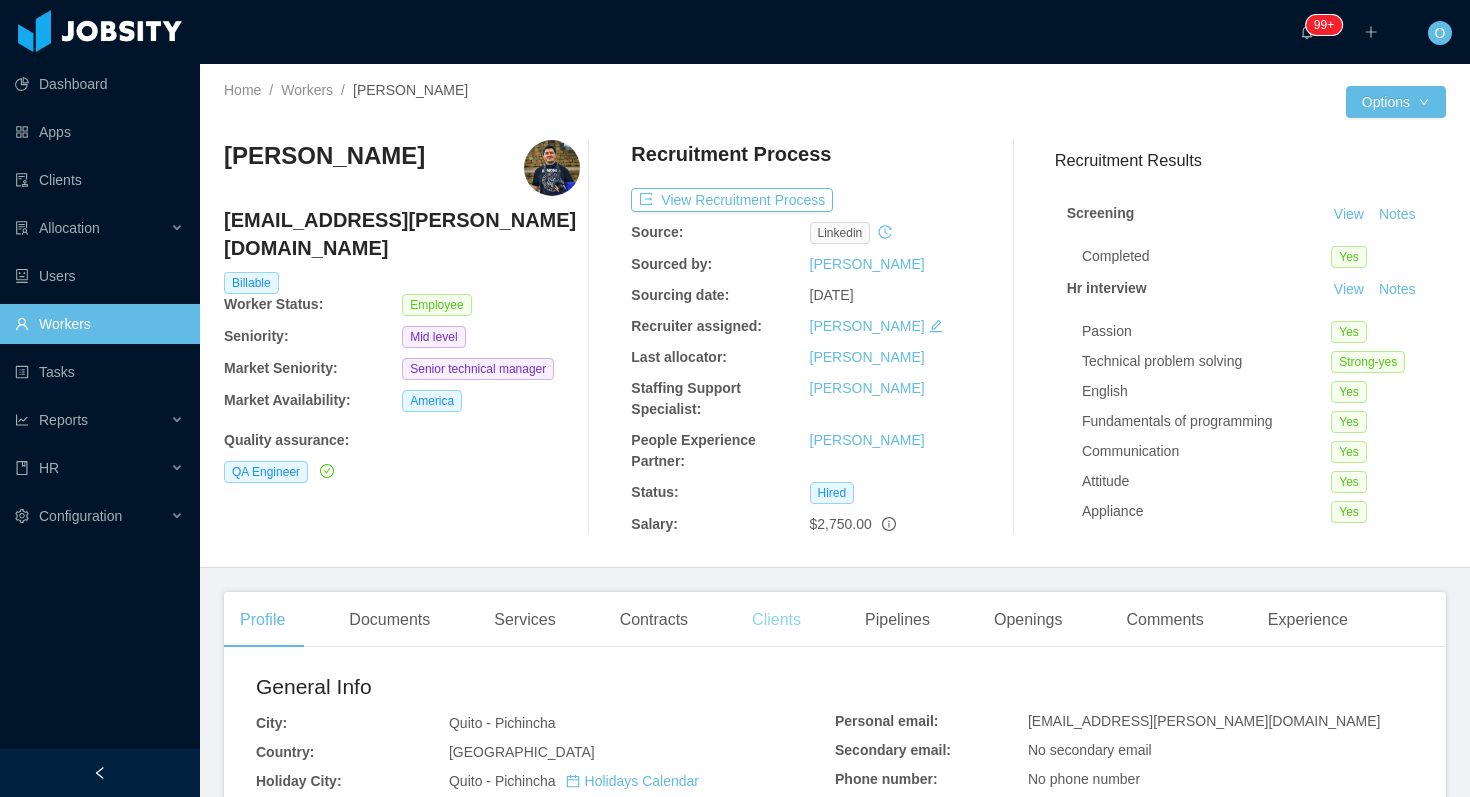 click on "Clients" at bounding box center [776, 620] 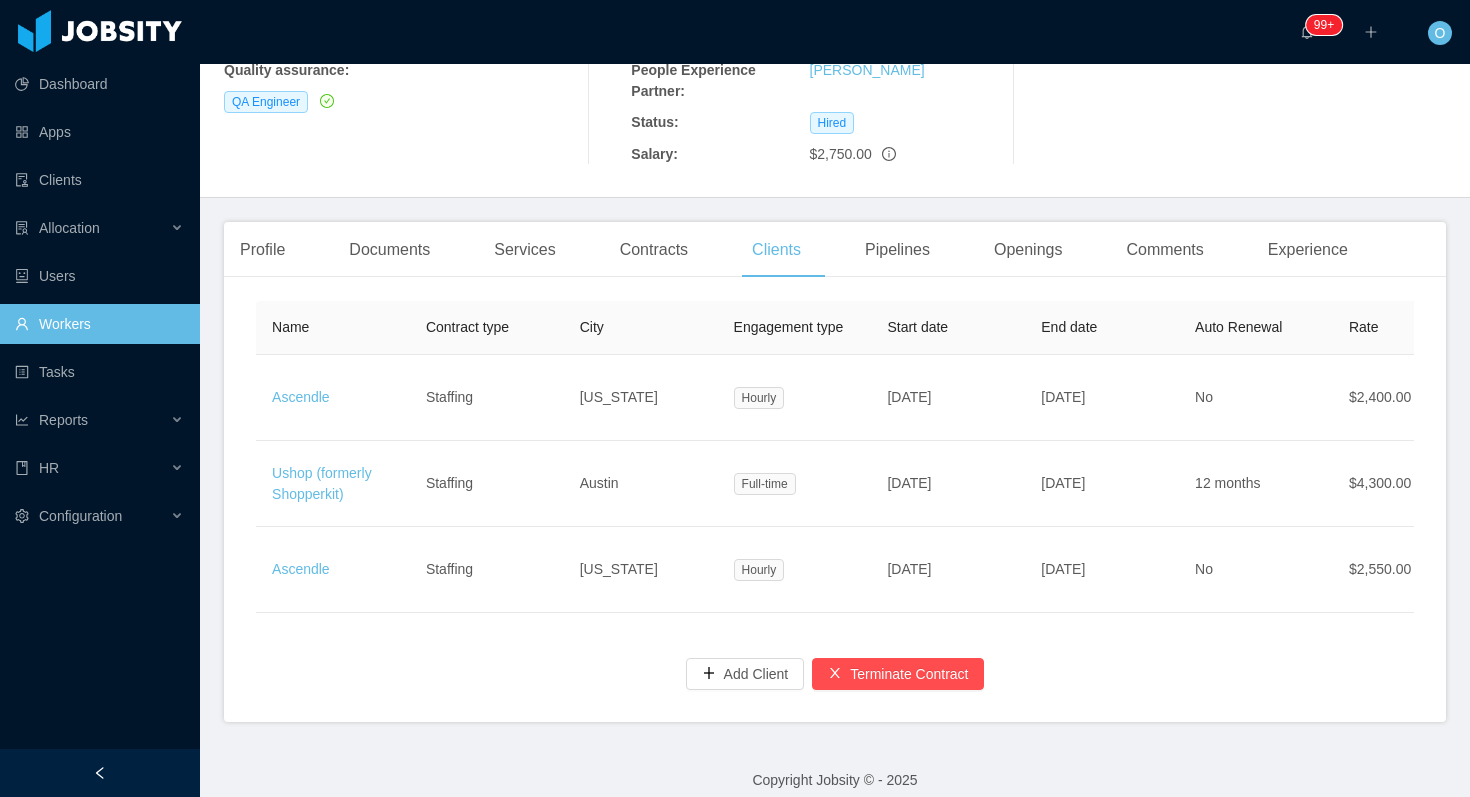 scroll, scrollTop: 374, scrollLeft: 0, axis: vertical 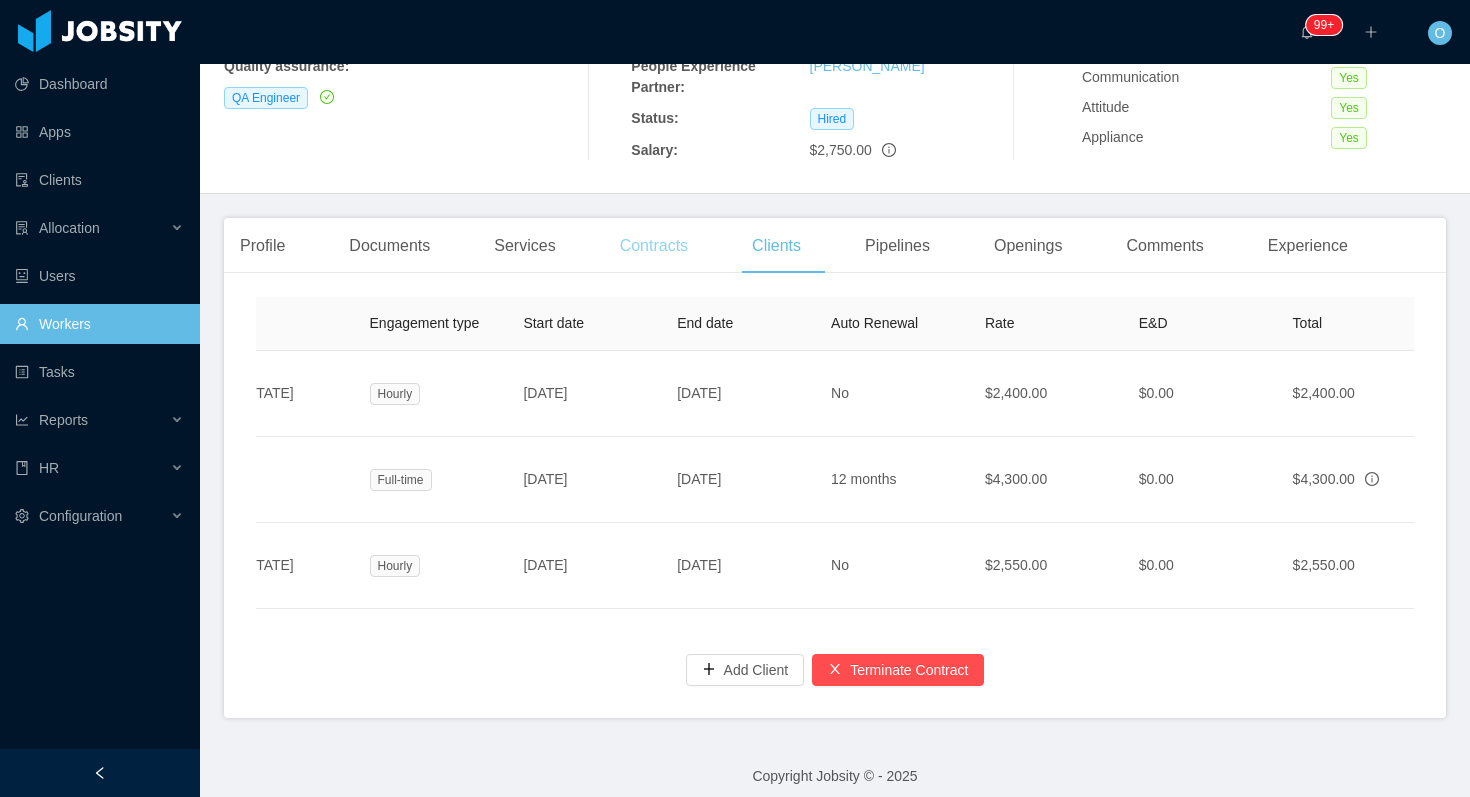 click on "Contracts" at bounding box center (654, 246) 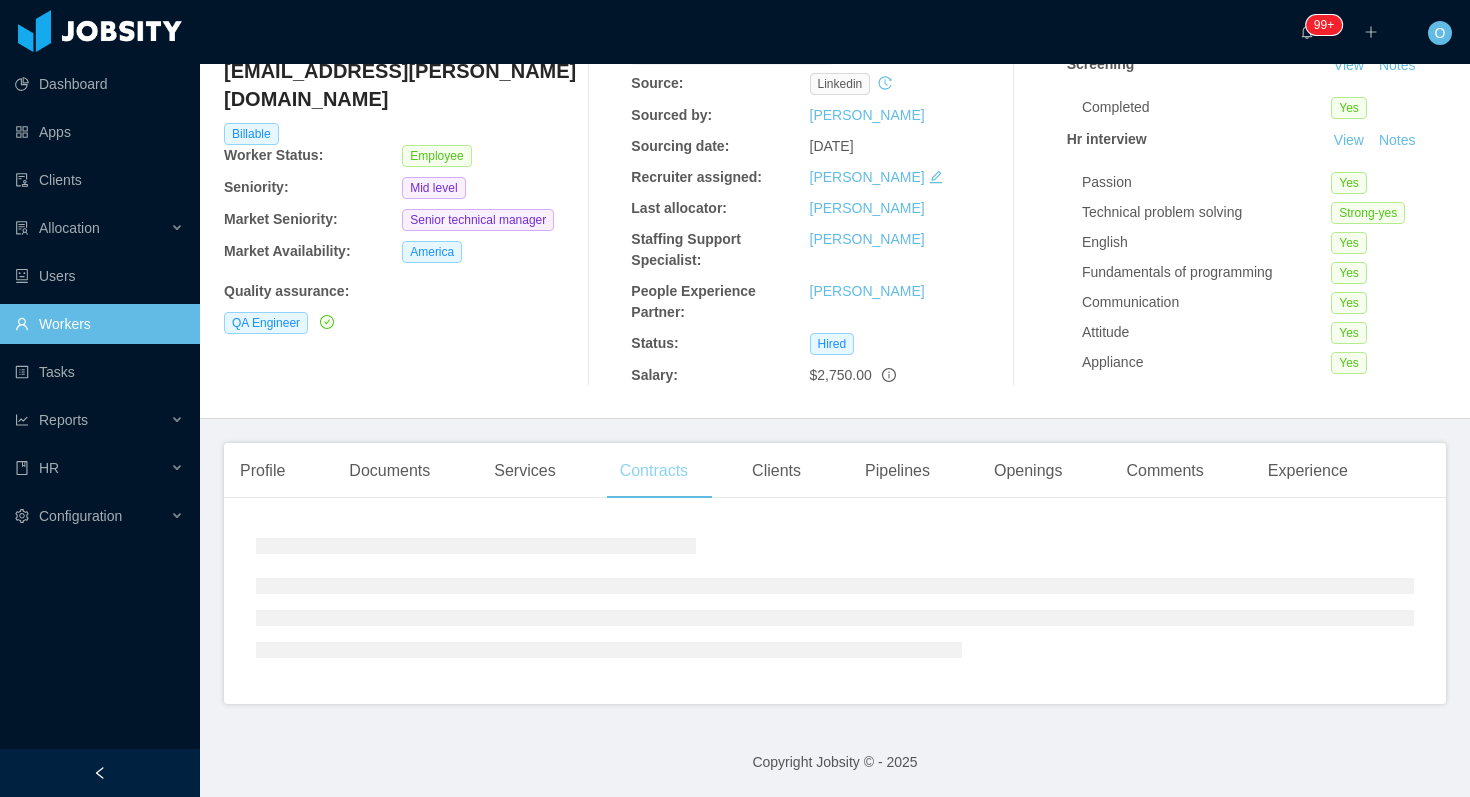 scroll, scrollTop: 208, scrollLeft: 0, axis: vertical 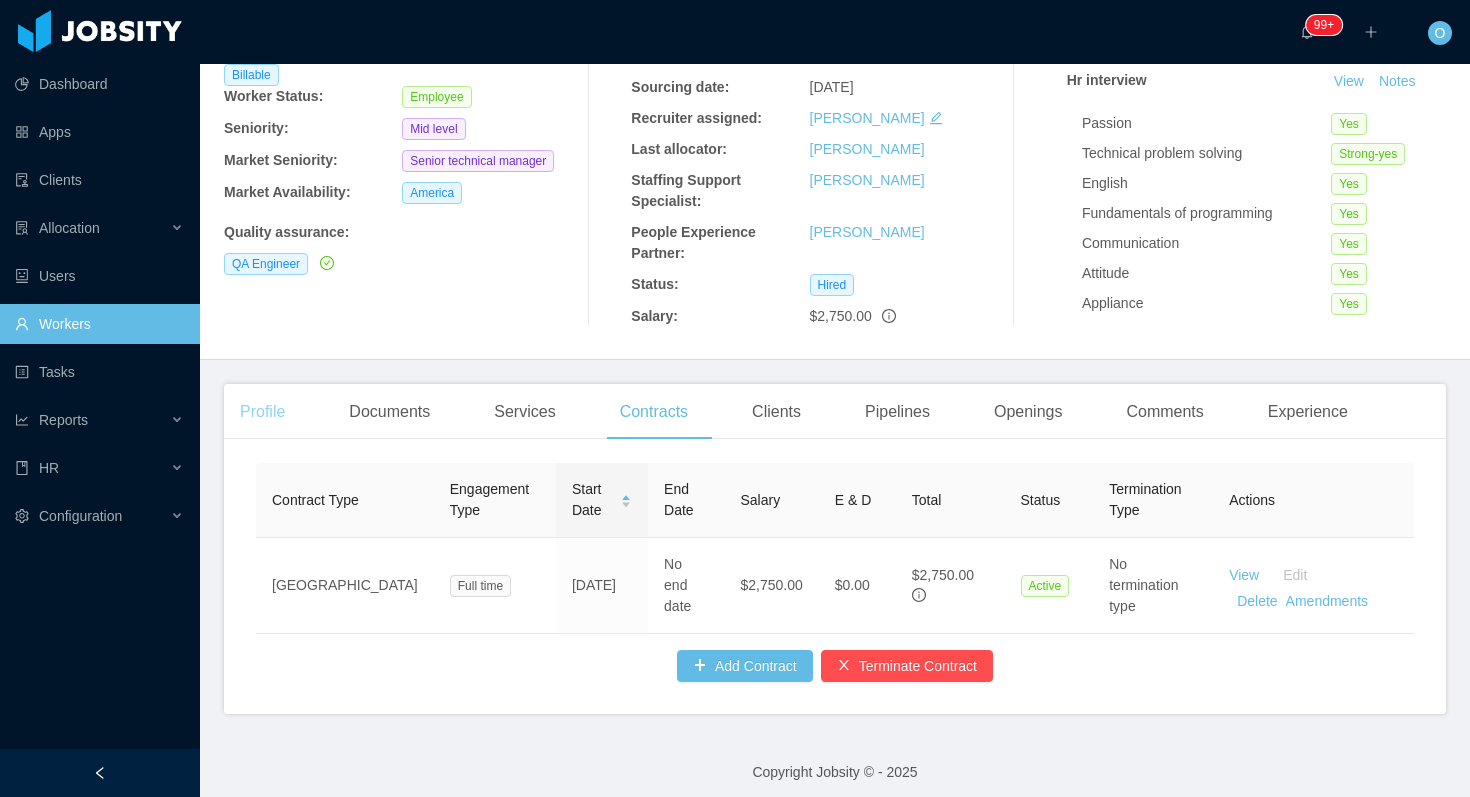 click on "Profile" at bounding box center (262, 412) 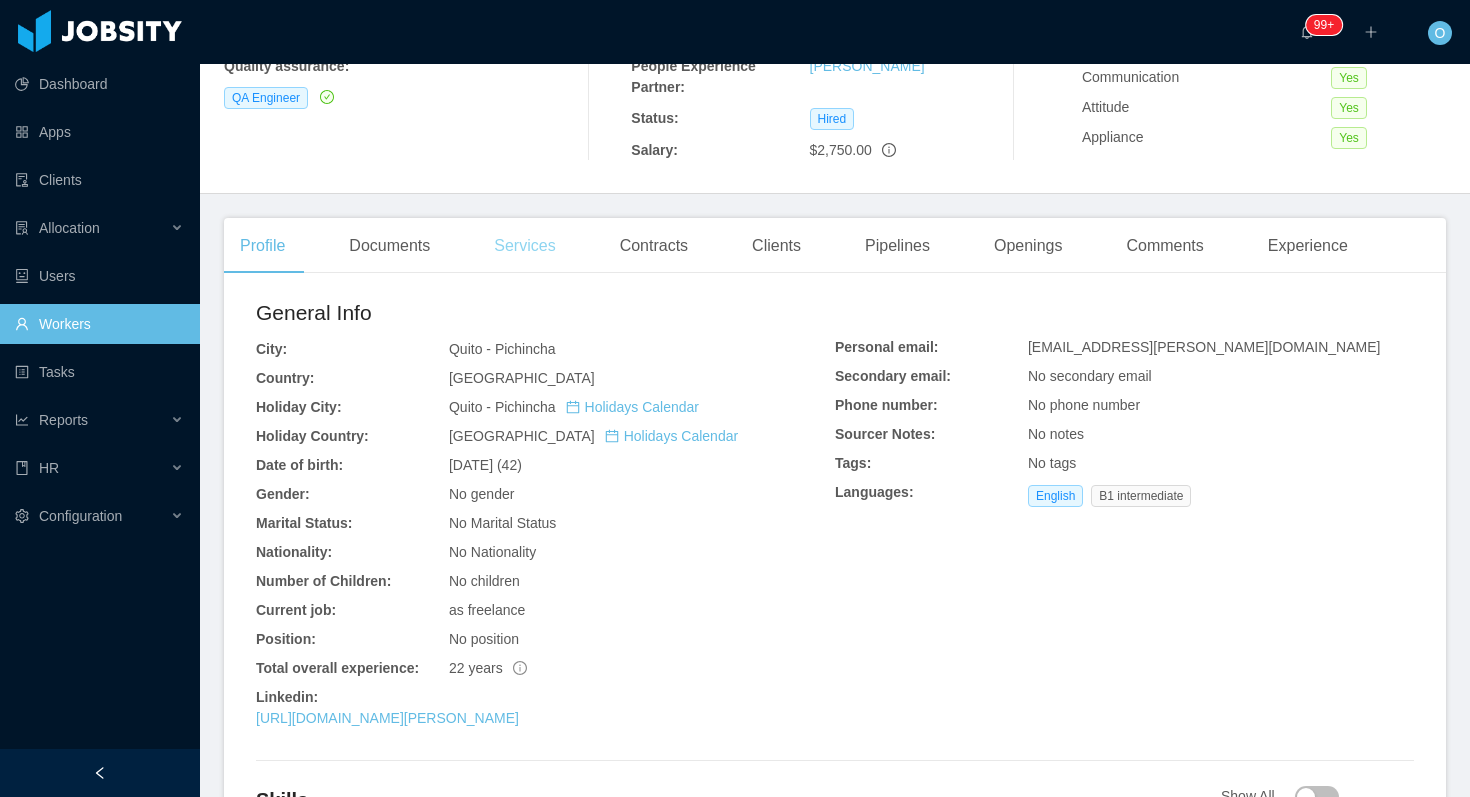 scroll, scrollTop: 0, scrollLeft: 0, axis: both 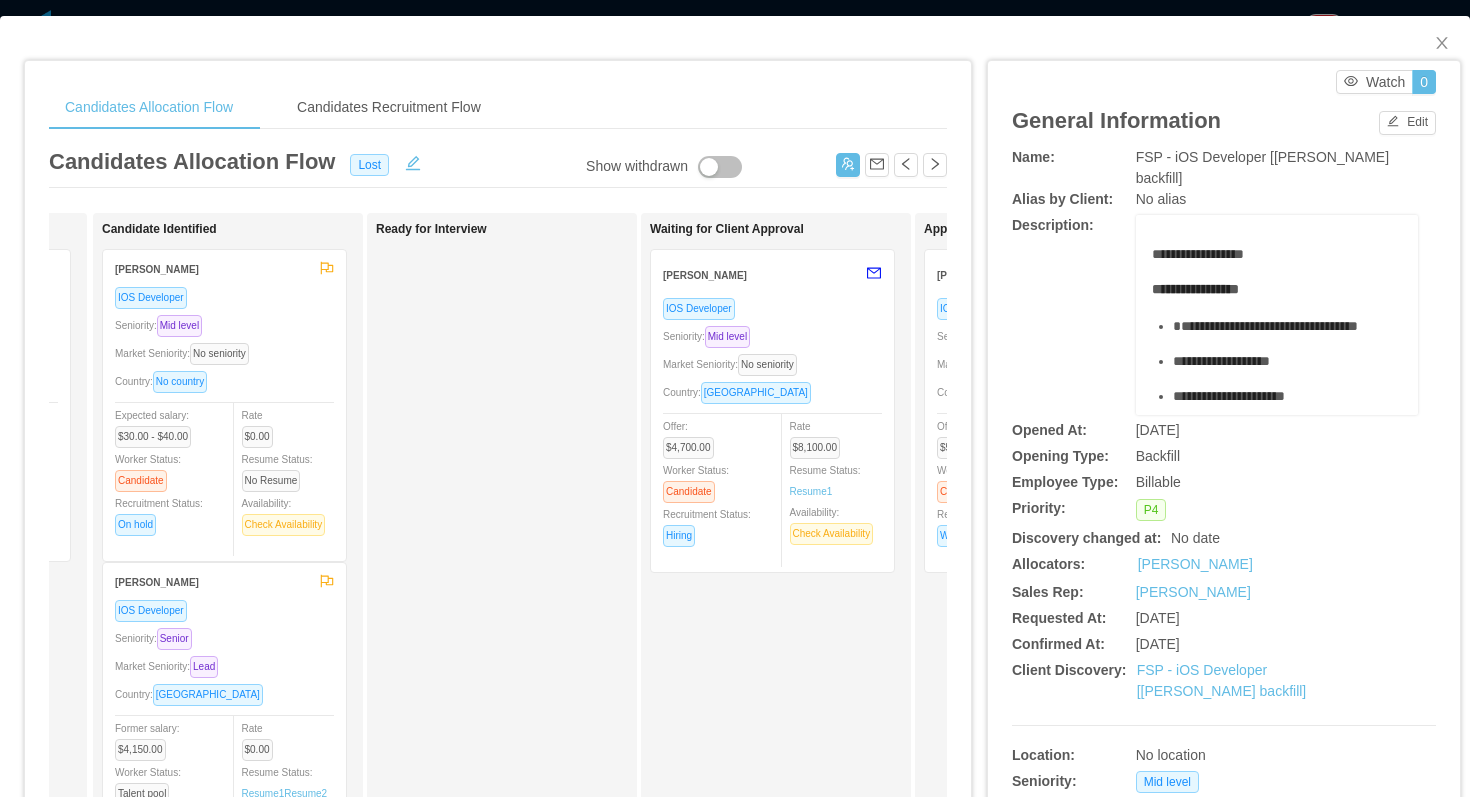 click on "William Moraes" at bounding box center [759, 274] 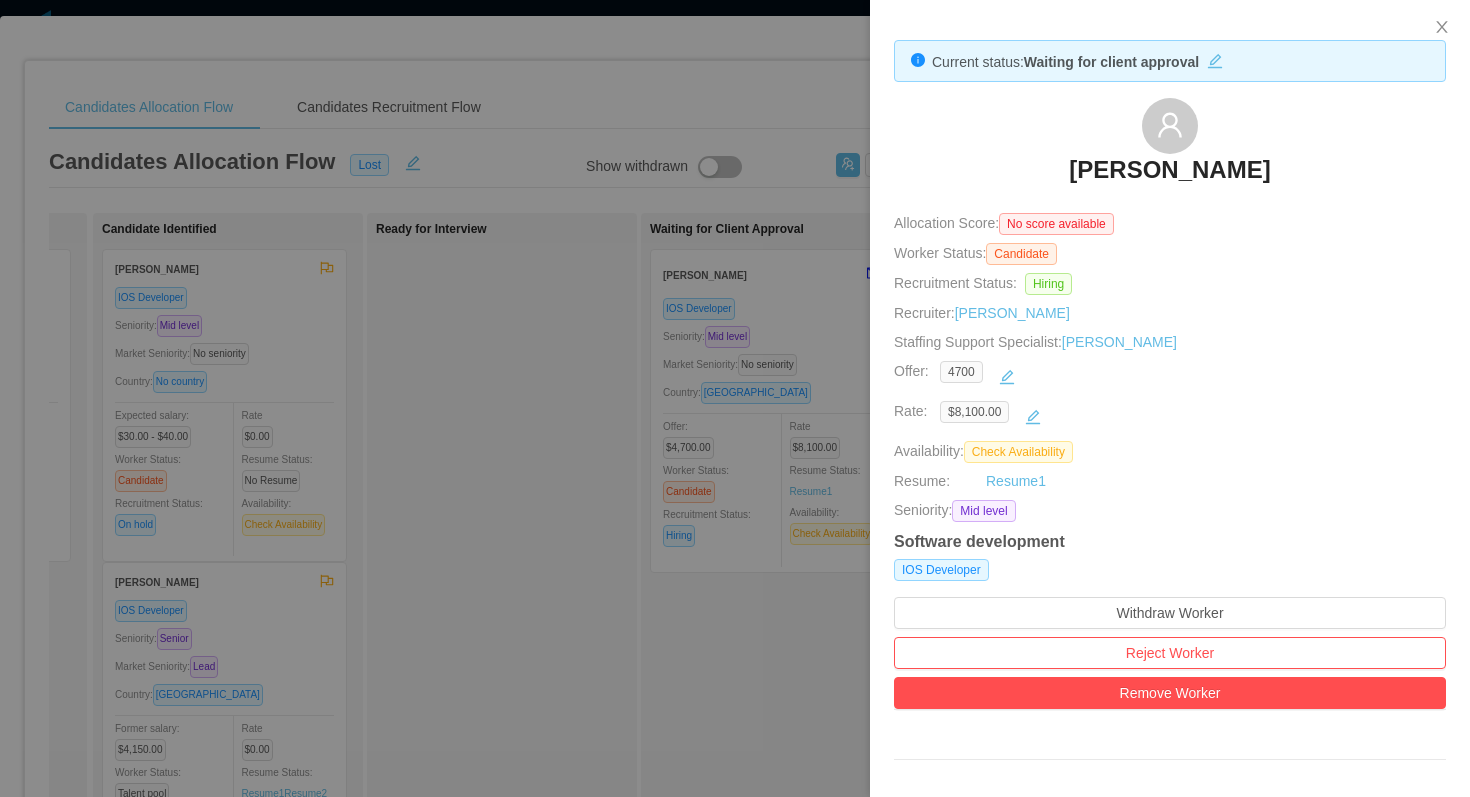 scroll, scrollTop: 107, scrollLeft: 0, axis: vertical 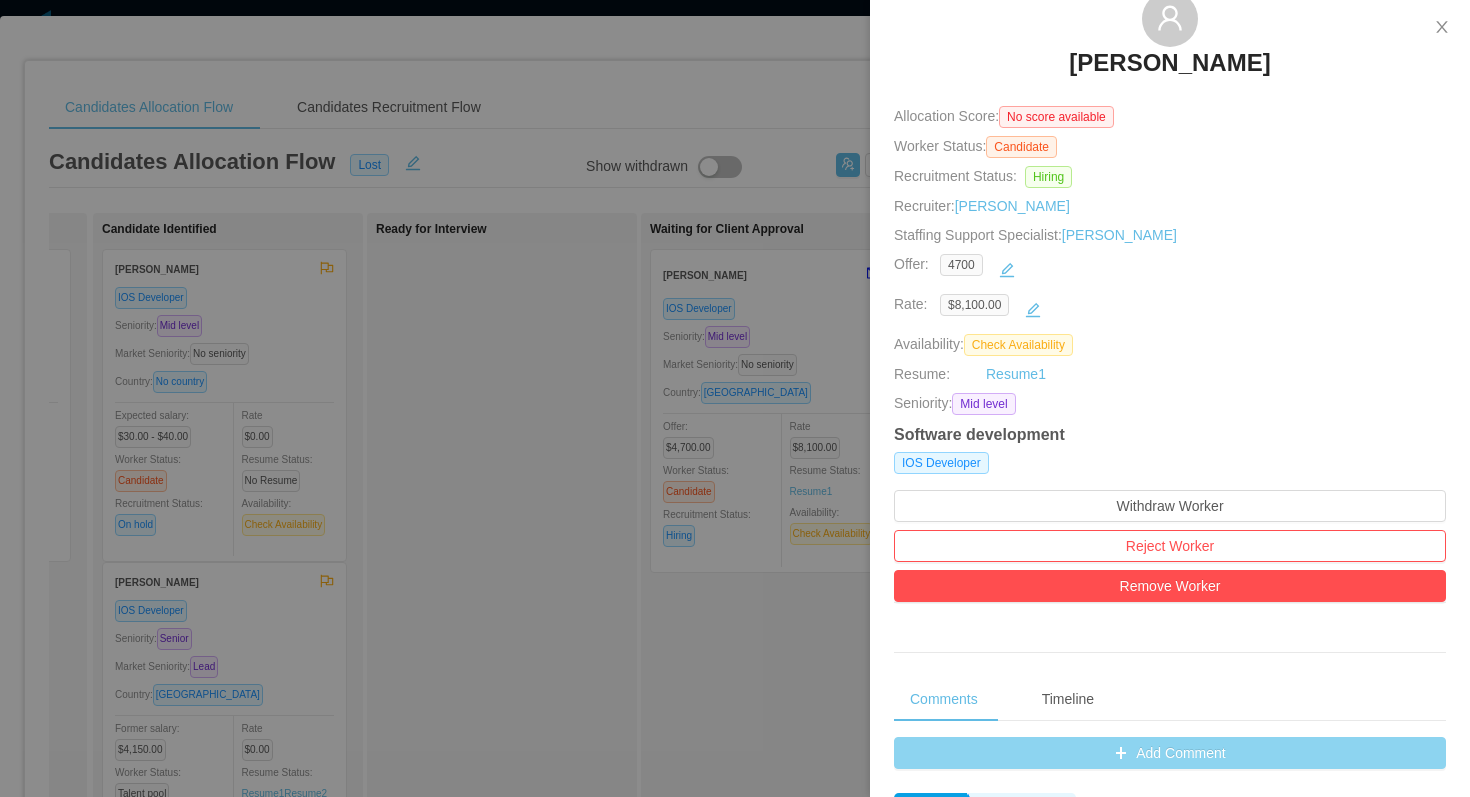 click on "Add Comment" at bounding box center (1170, 753) 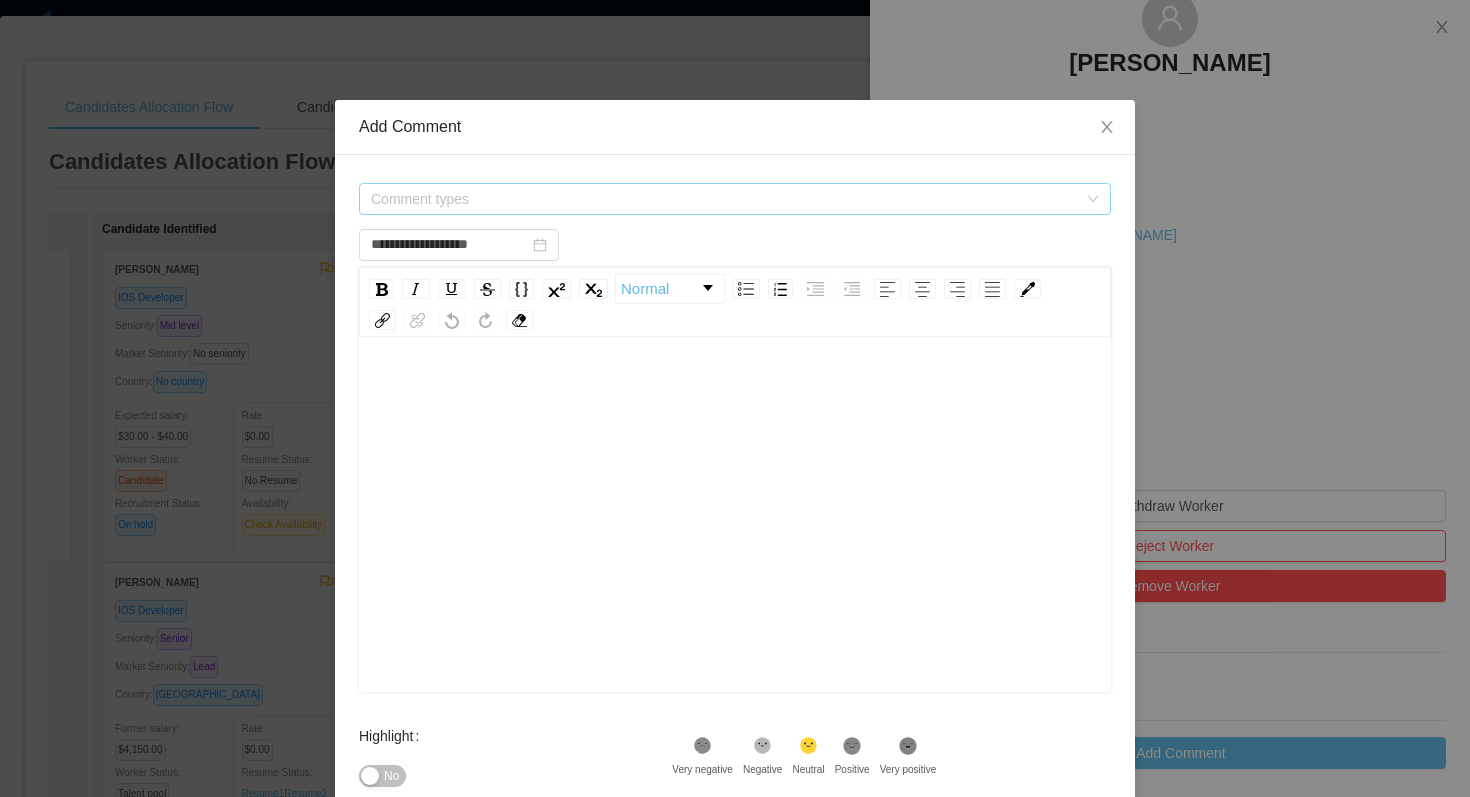 click on "Comment types" at bounding box center [724, 199] 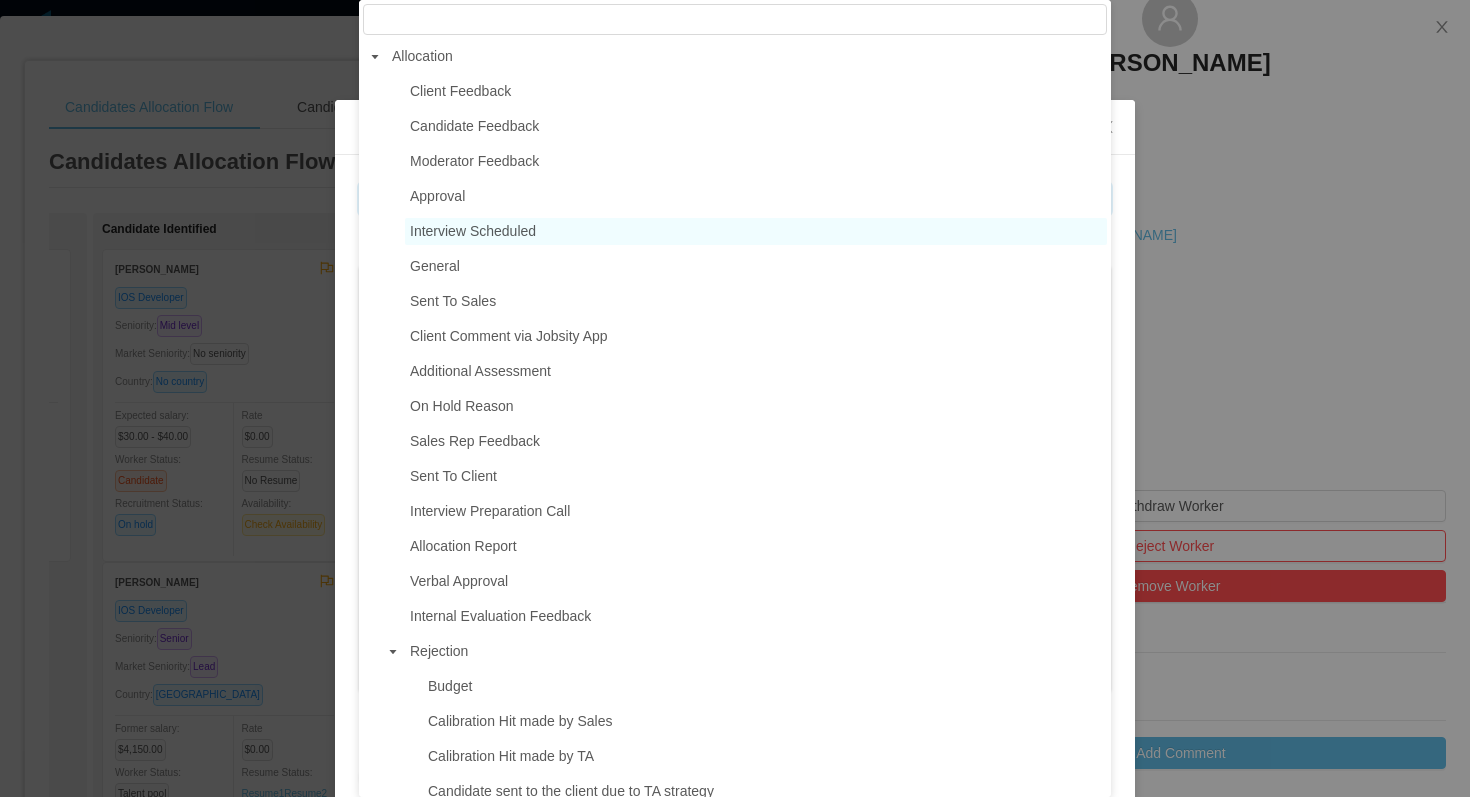 type on "**********" 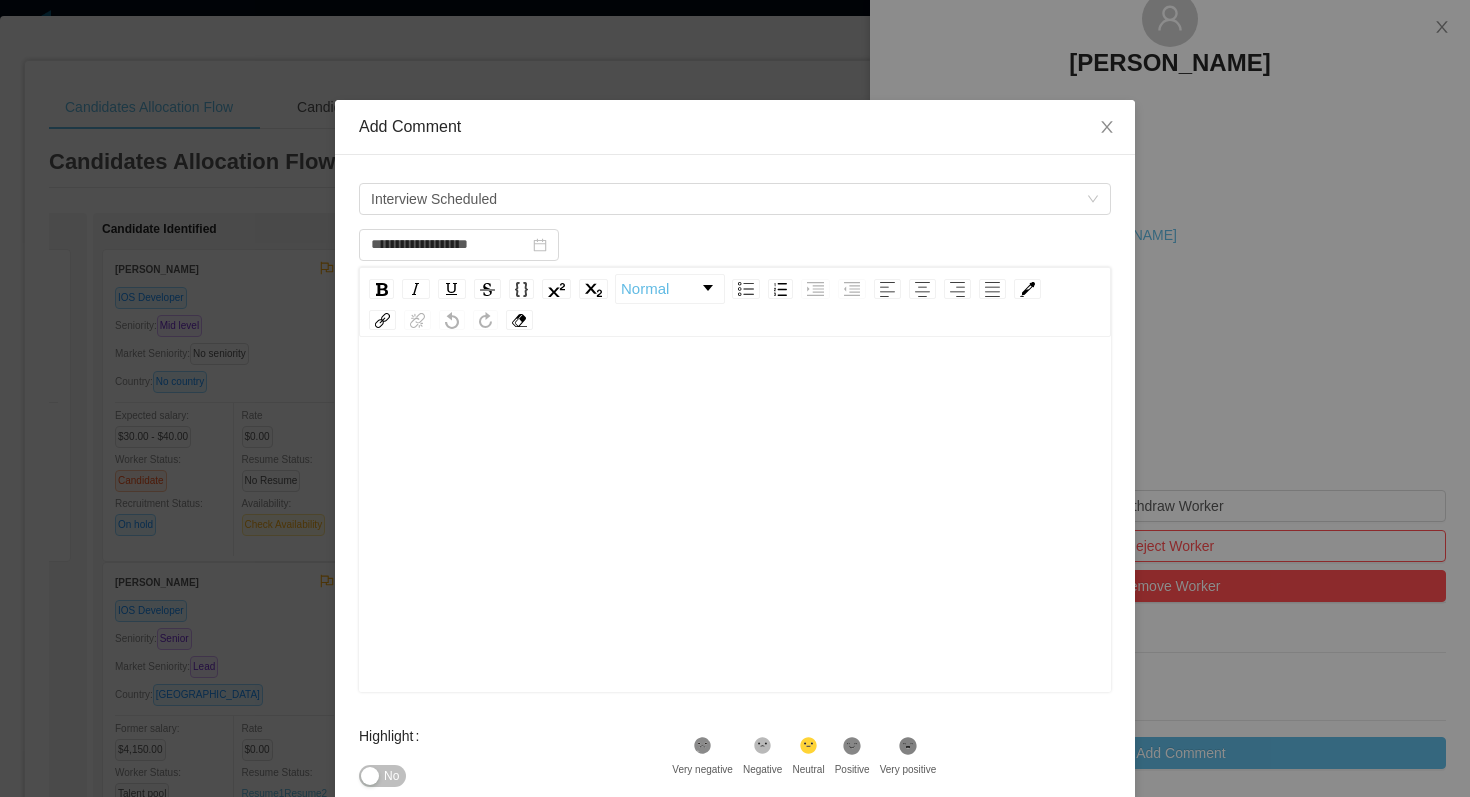click at bounding box center [735, 546] 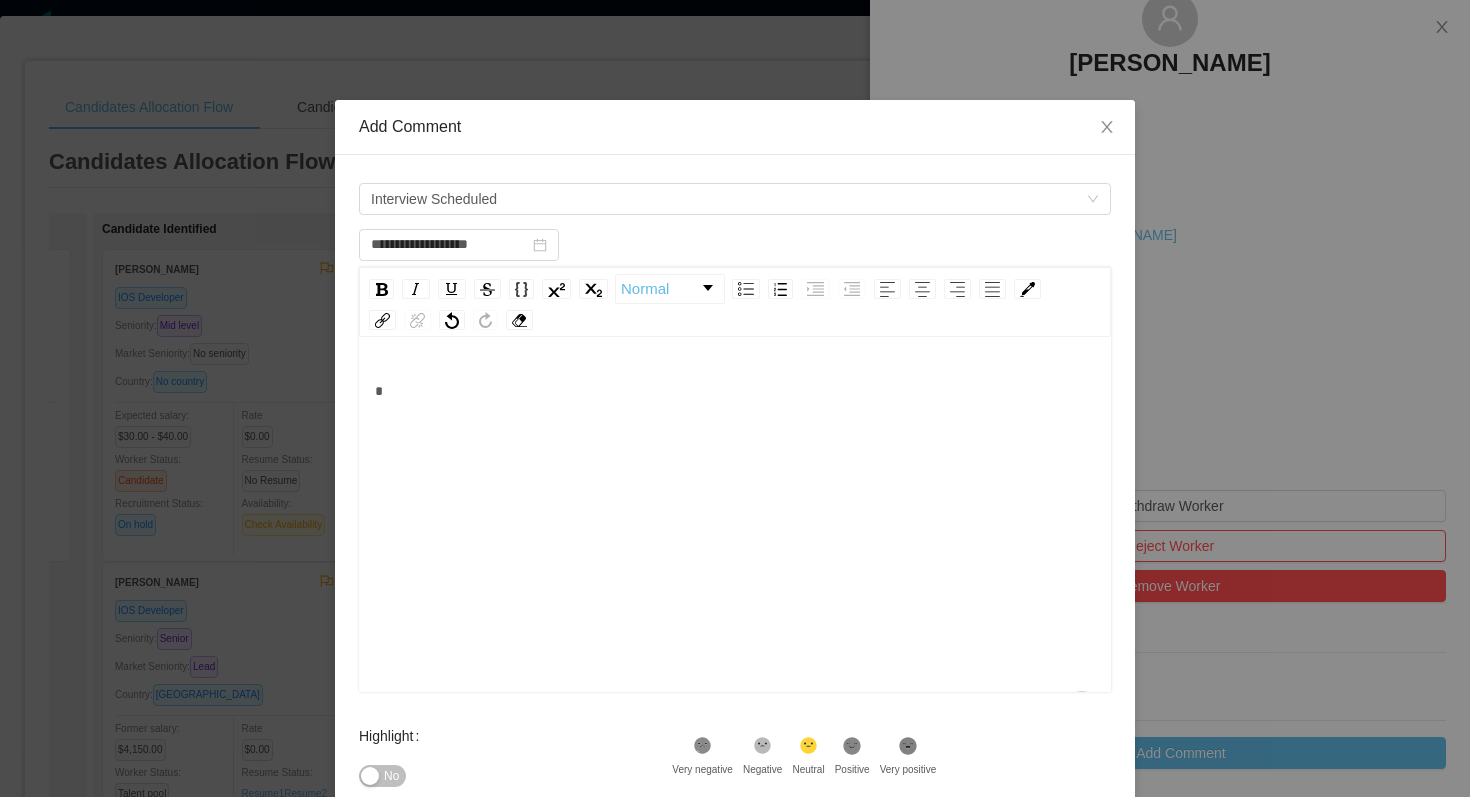type 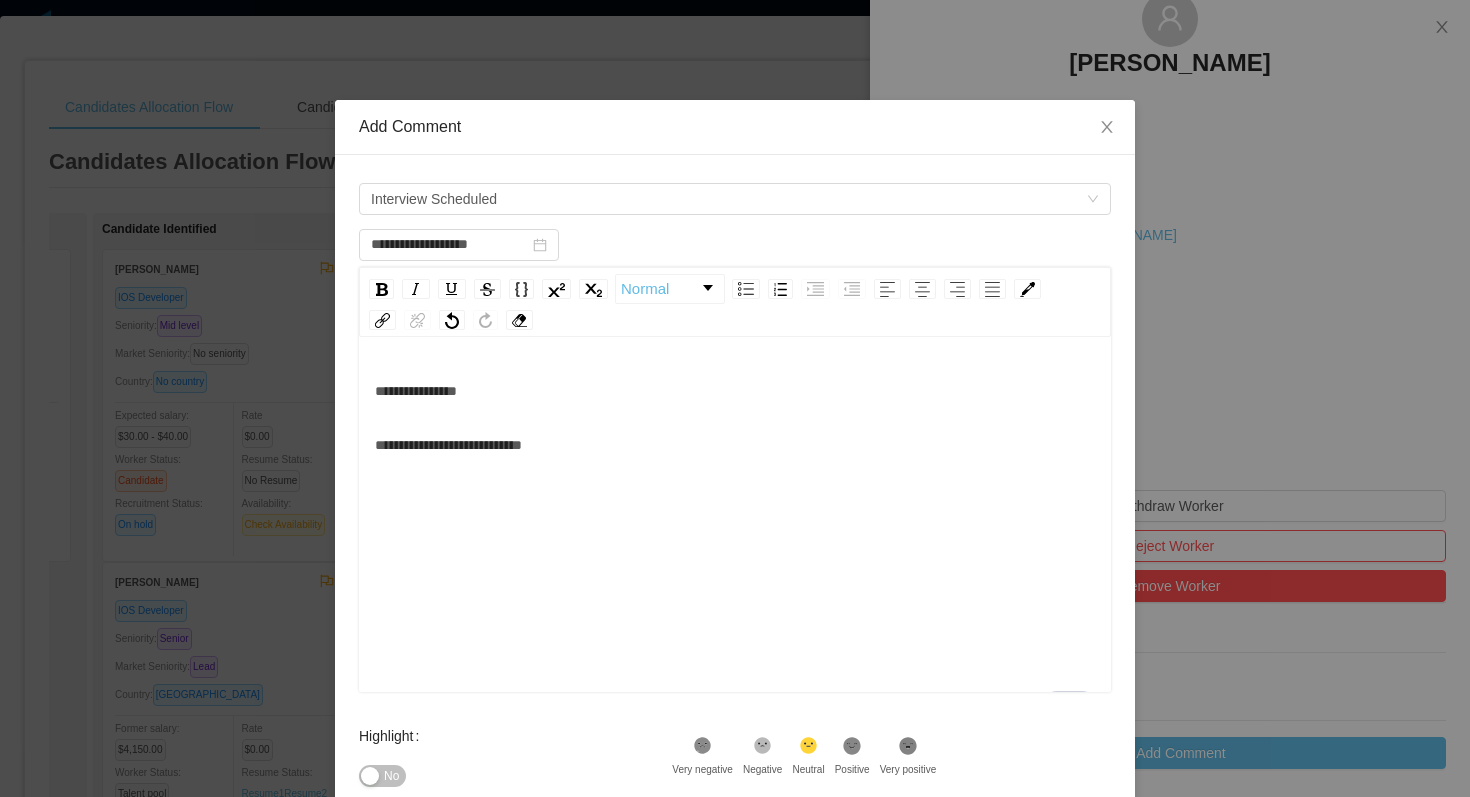 click 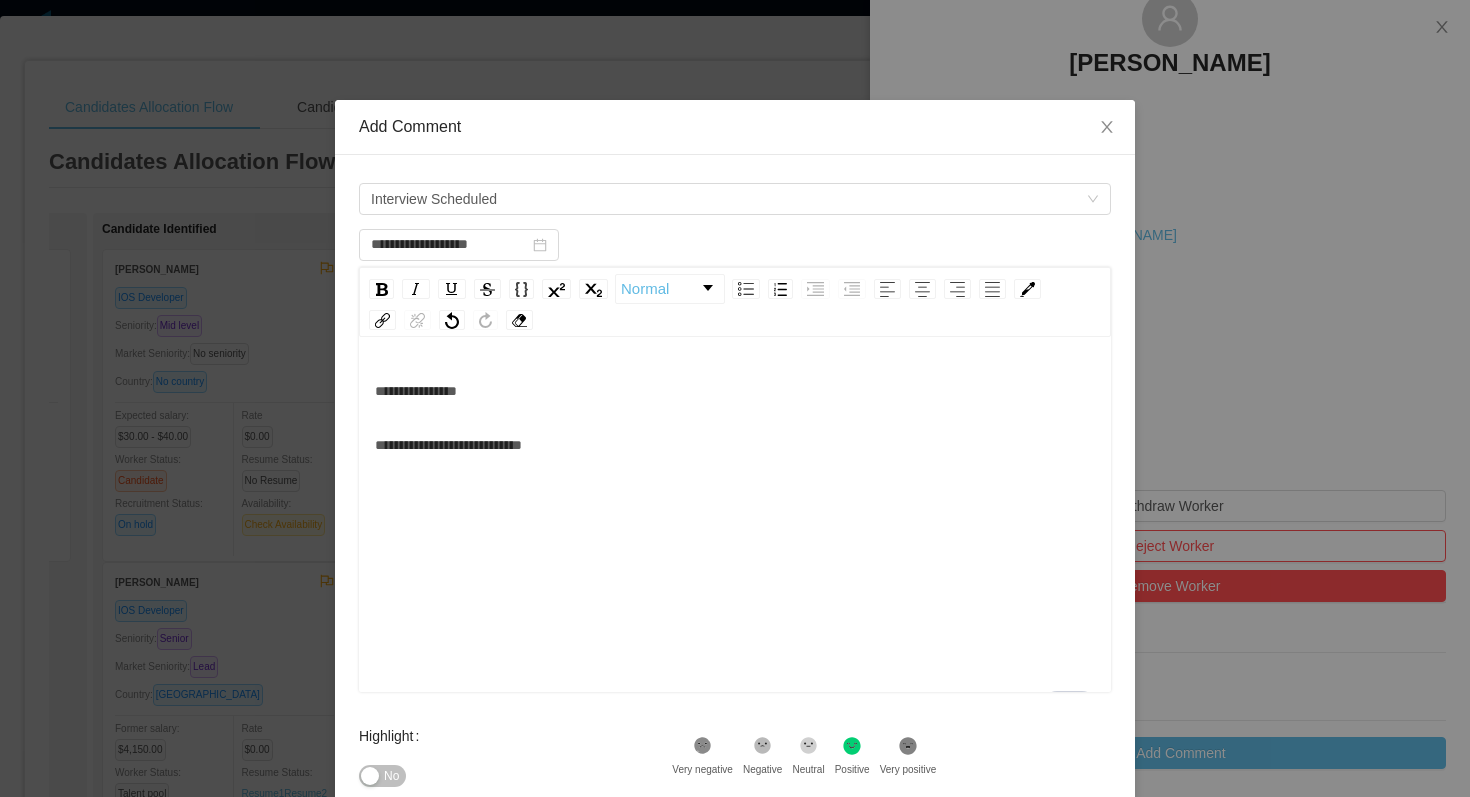 scroll, scrollTop: 124, scrollLeft: 0, axis: vertical 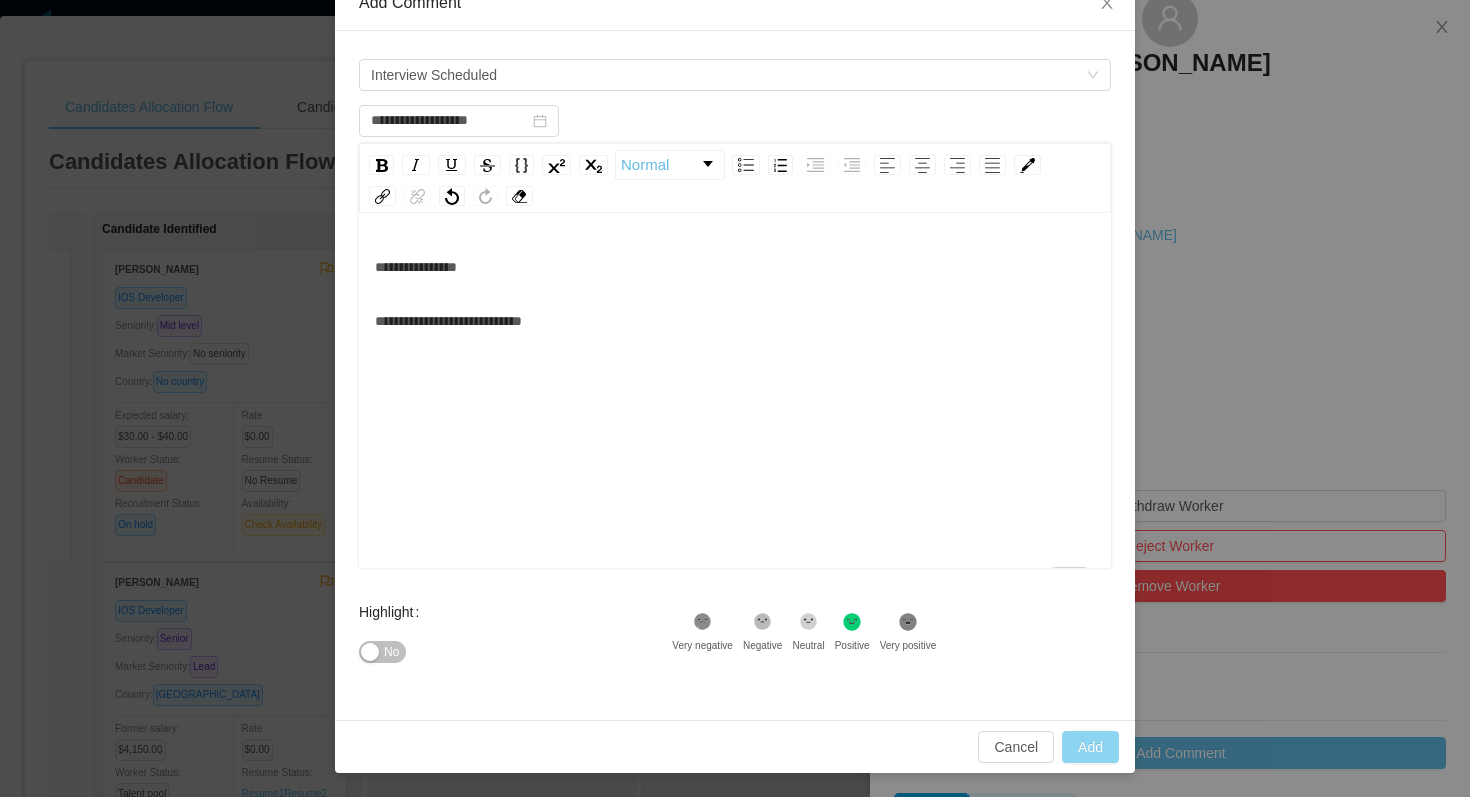 click on "Add" at bounding box center (1090, 747) 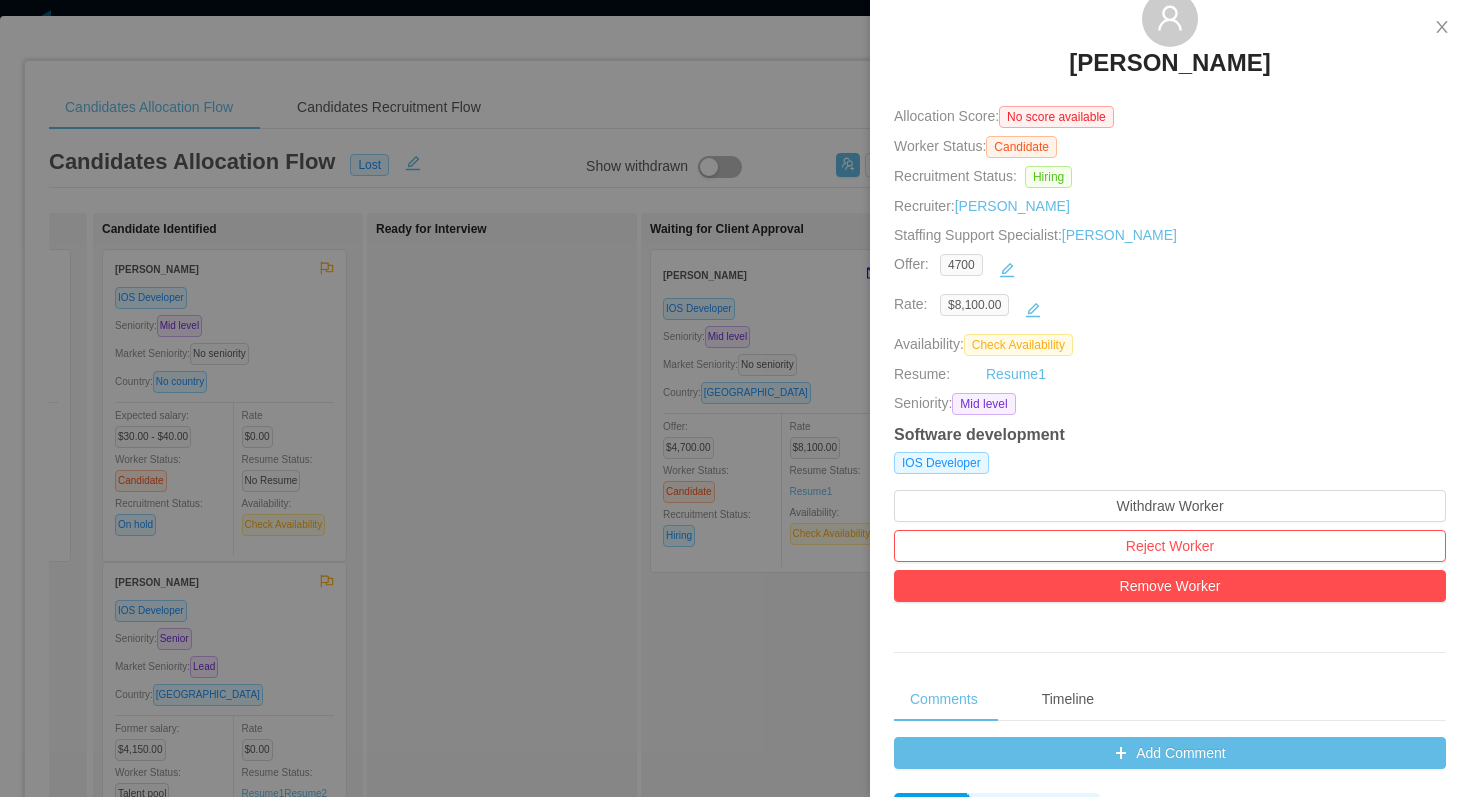 click at bounding box center [735, 398] 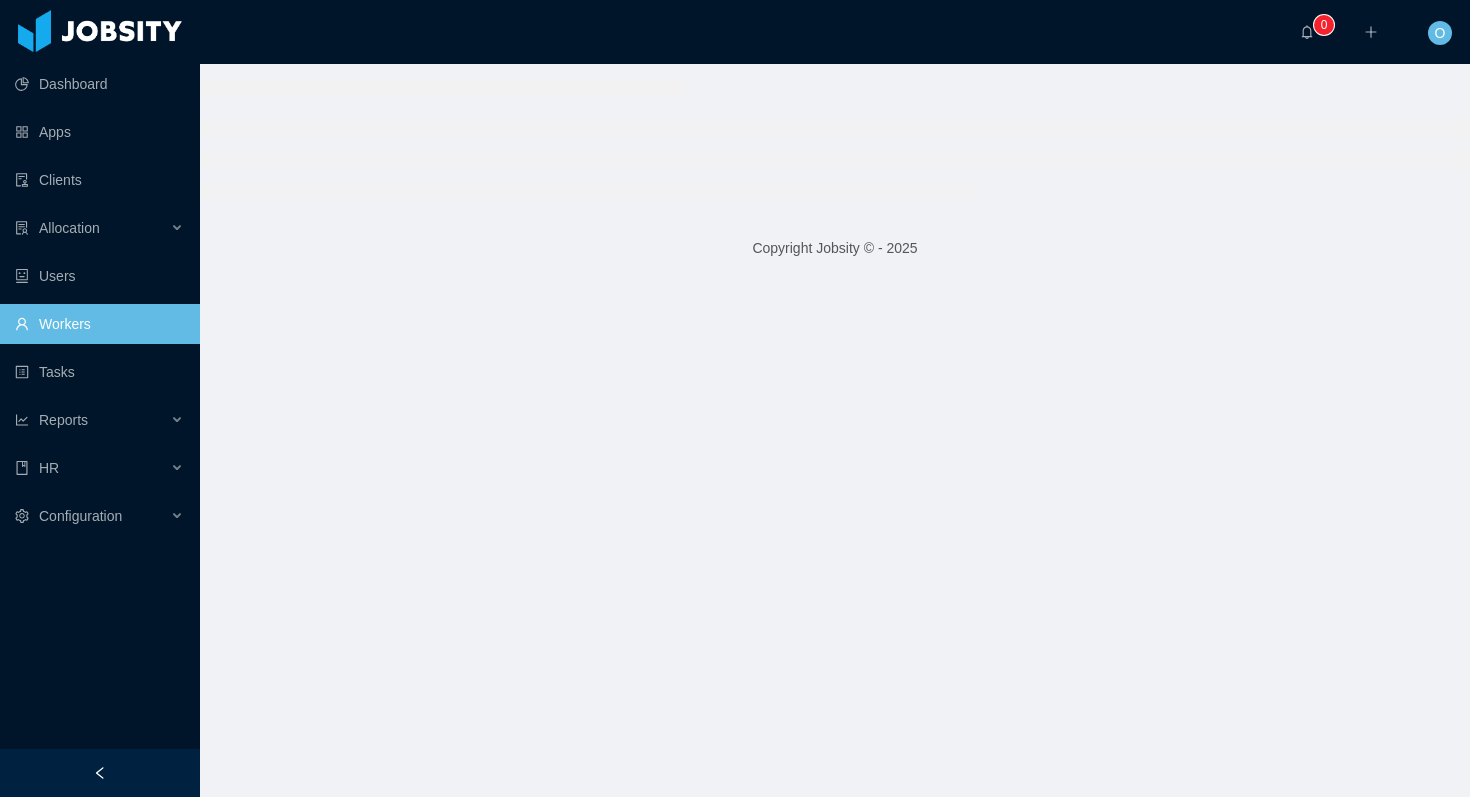 scroll, scrollTop: 0, scrollLeft: 0, axis: both 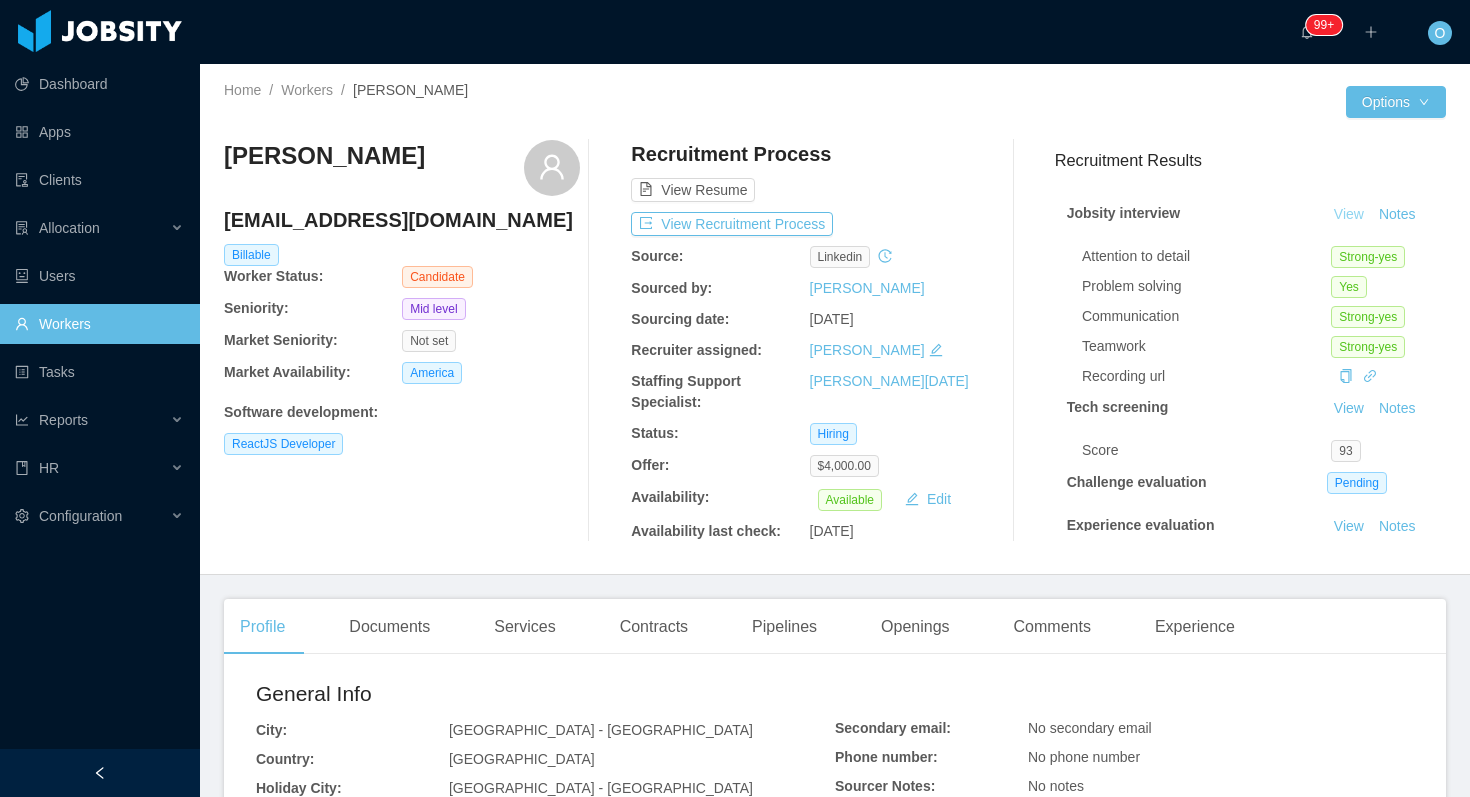 click on "View" at bounding box center [1349, 214] 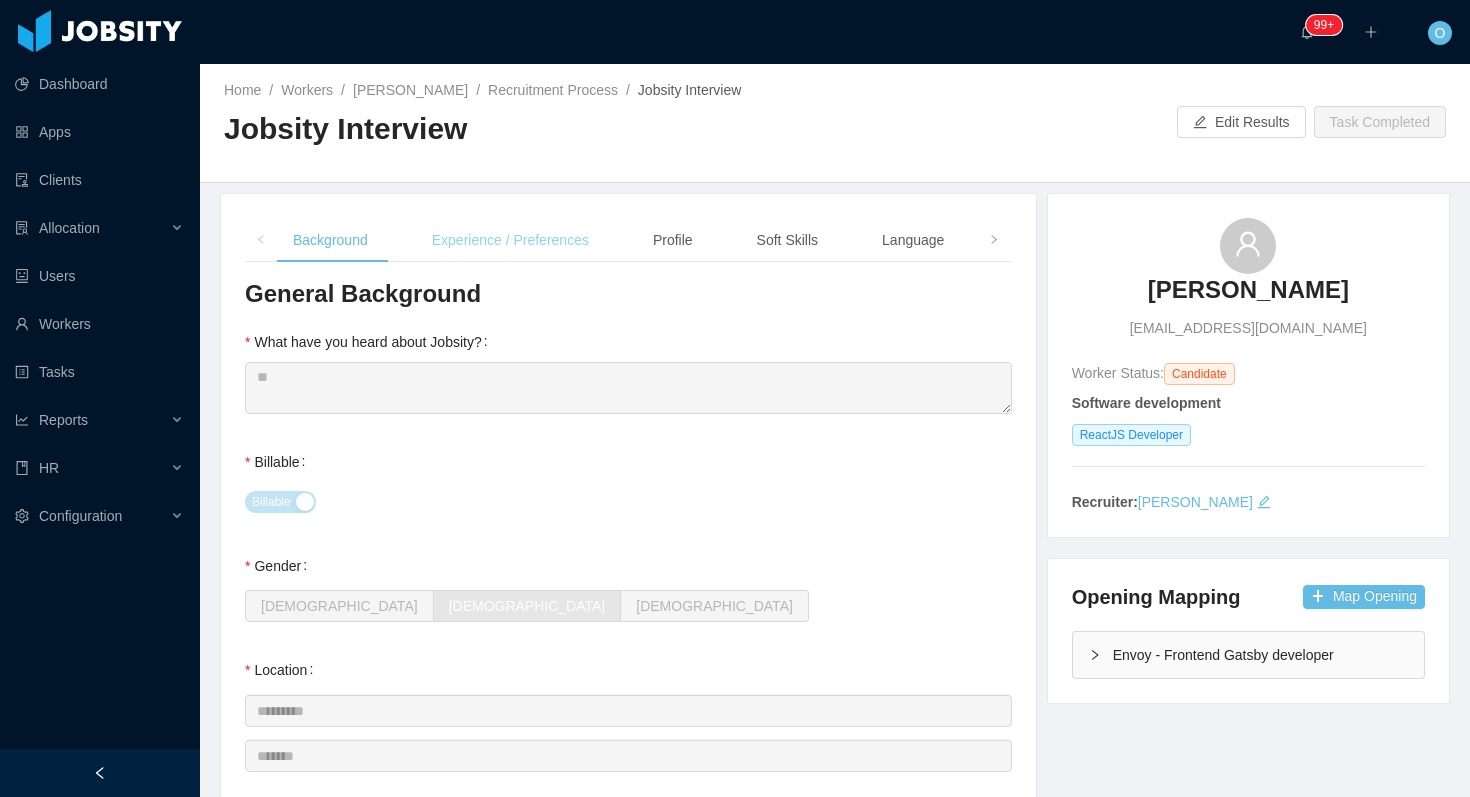 click on "Experience / Preferences" at bounding box center (510, 240) 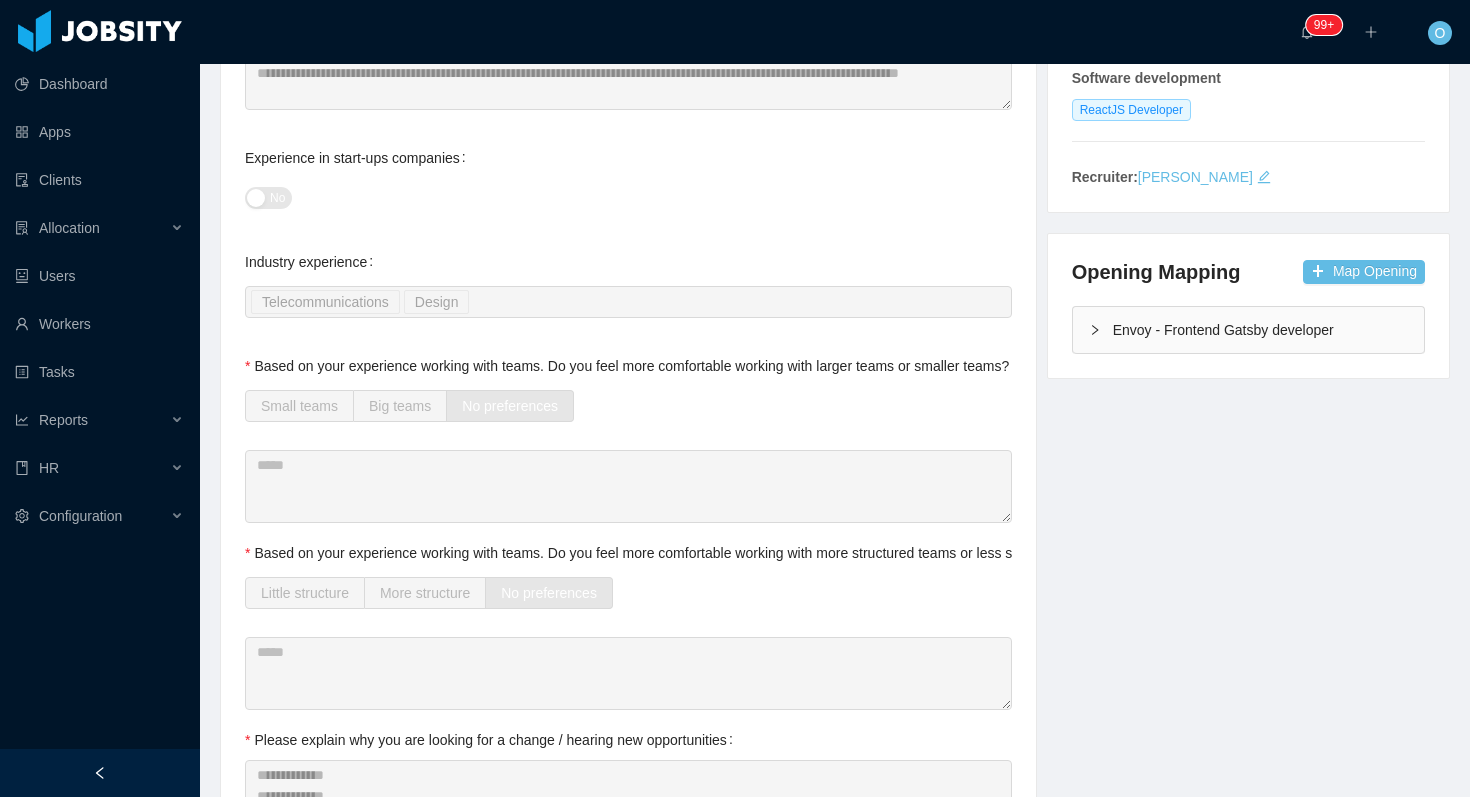 scroll, scrollTop: 0, scrollLeft: 0, axis: both 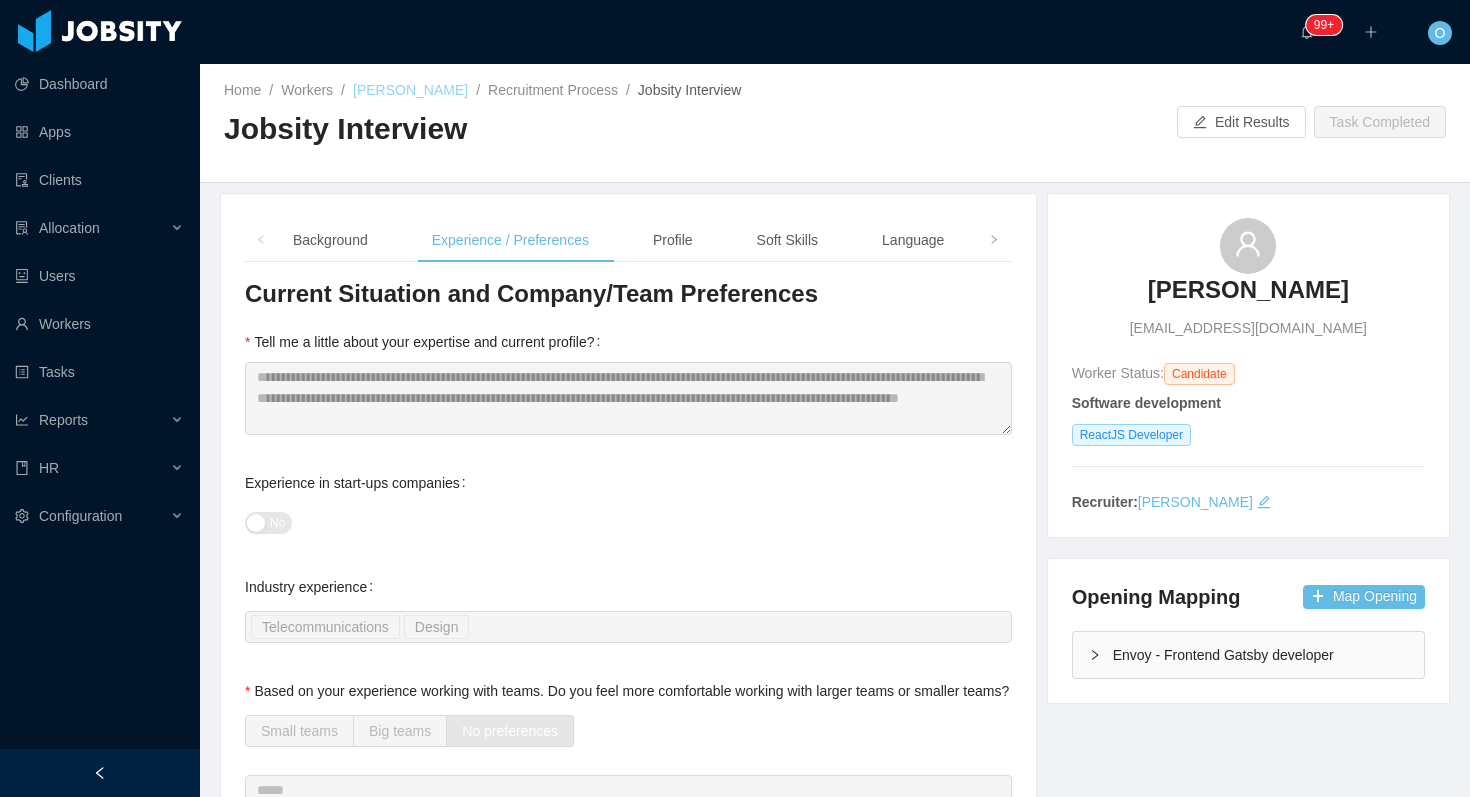 click on "Wistremiro Pulido" at bounding box center (410, 90) 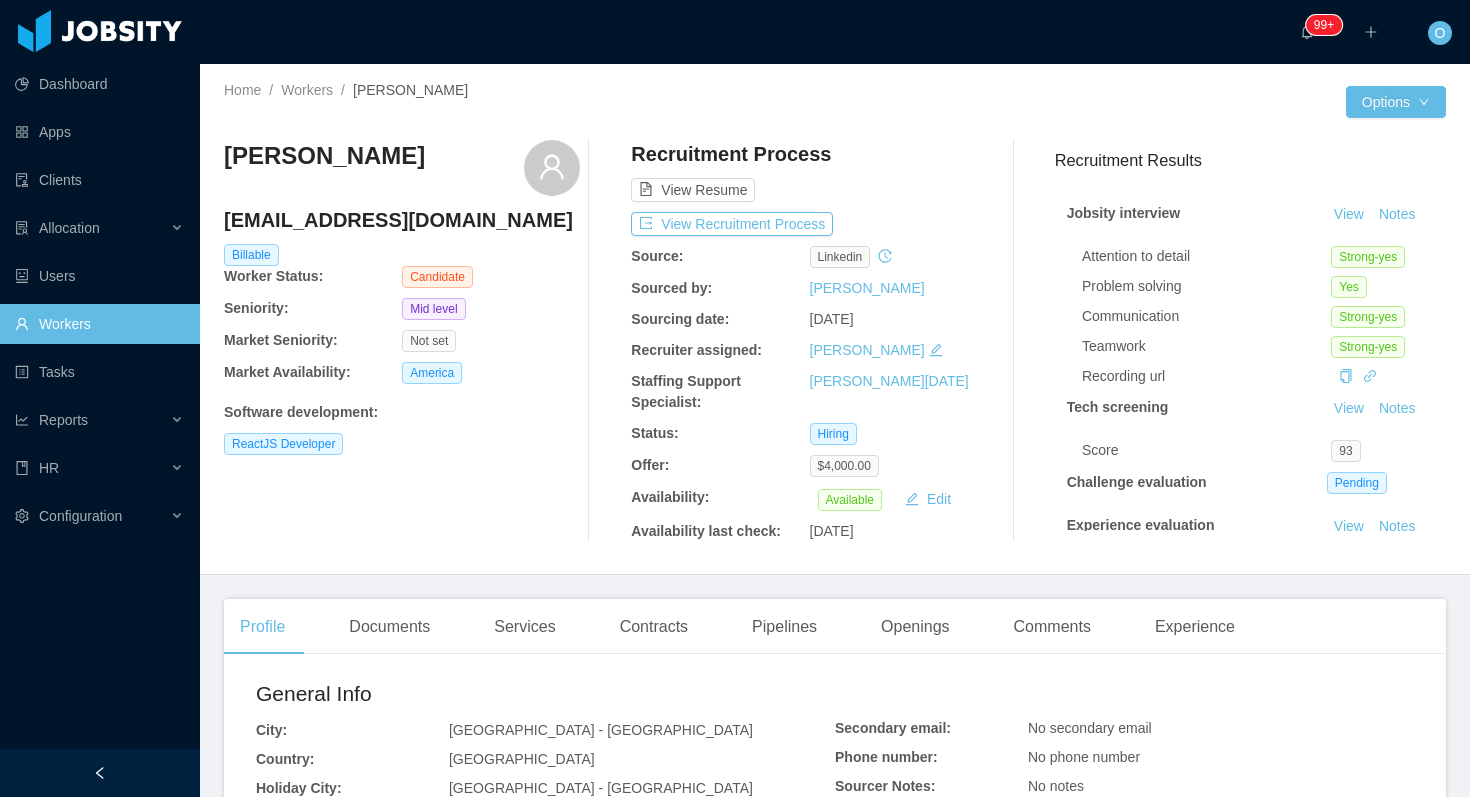 scroll, scrollTop: 335, scrollLeft: 0, axis: vertical 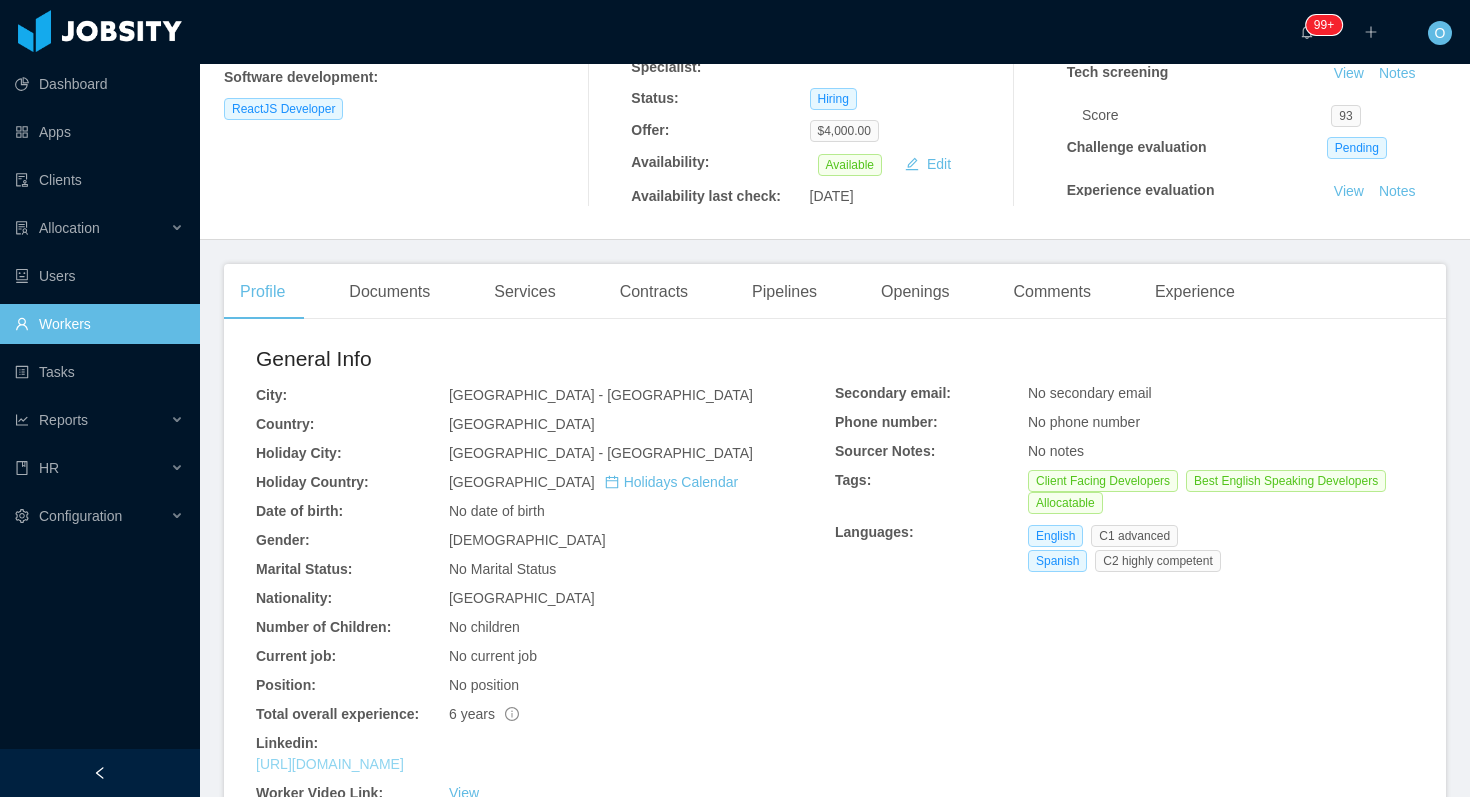 click on "https://www.linkedin.com/in/wpulido" at bounding box center [330, 764] 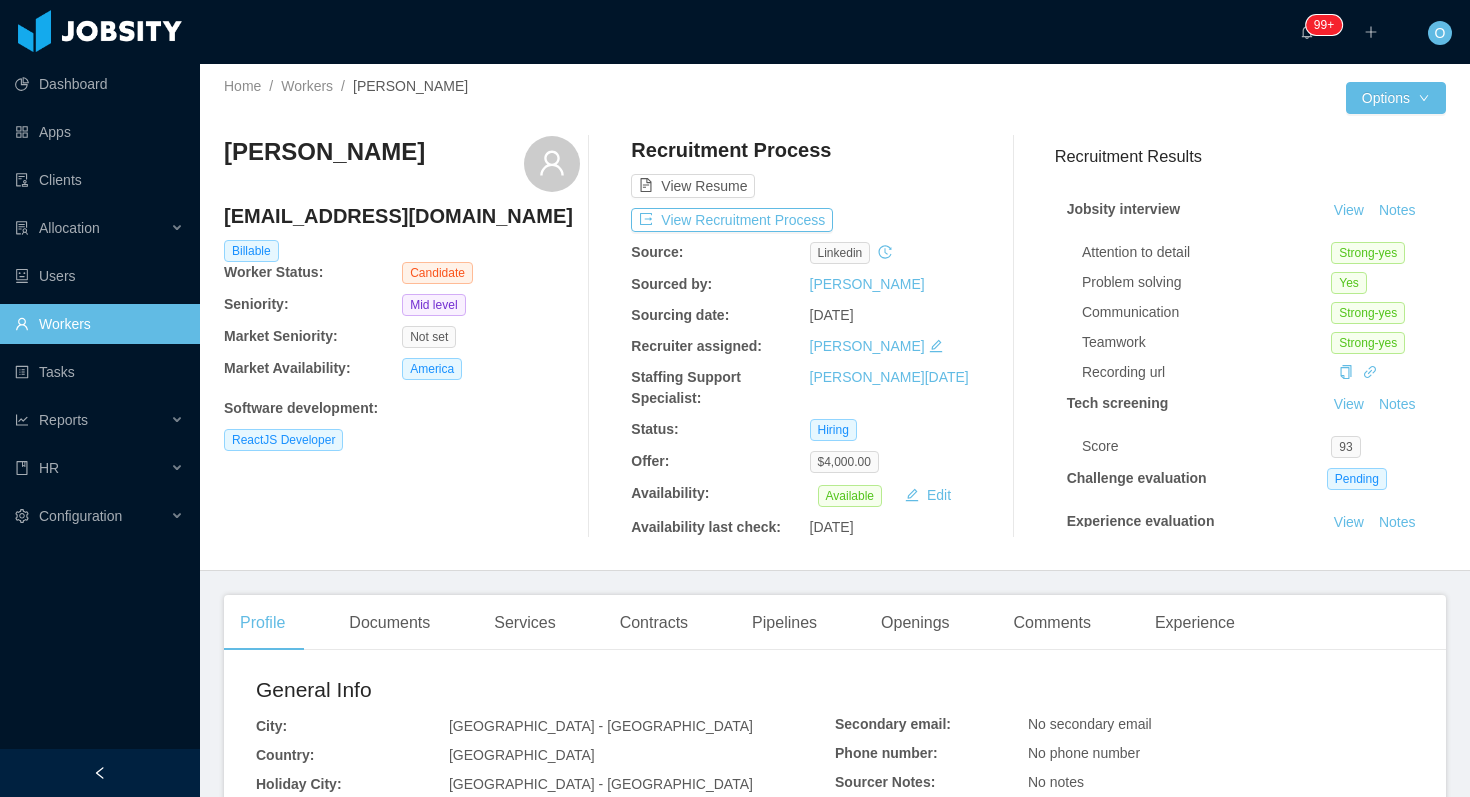 scroll, scrollTop: 0, scrollLeft: 0, axis: both 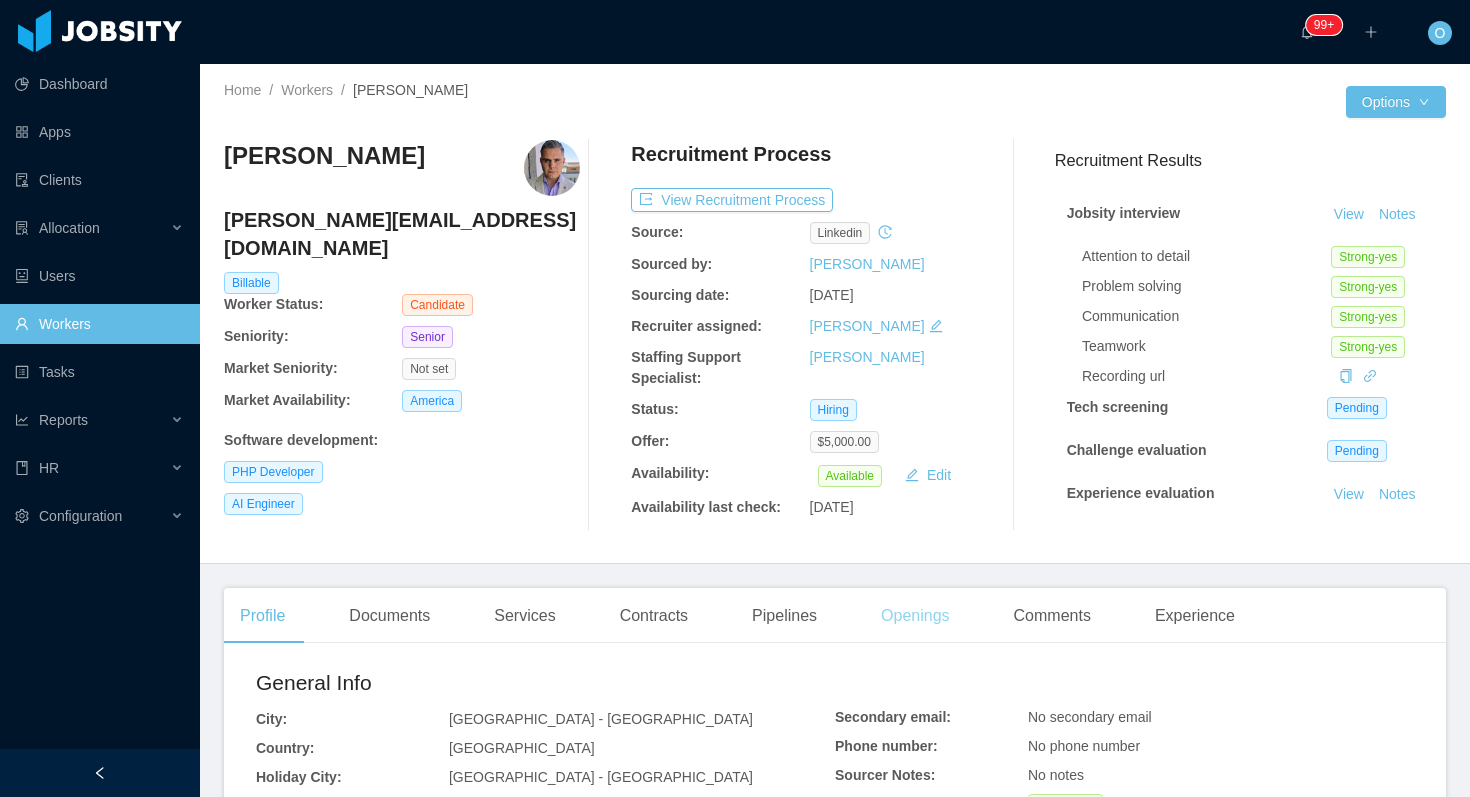 click on "Openings" at bounding box center [915, 616] 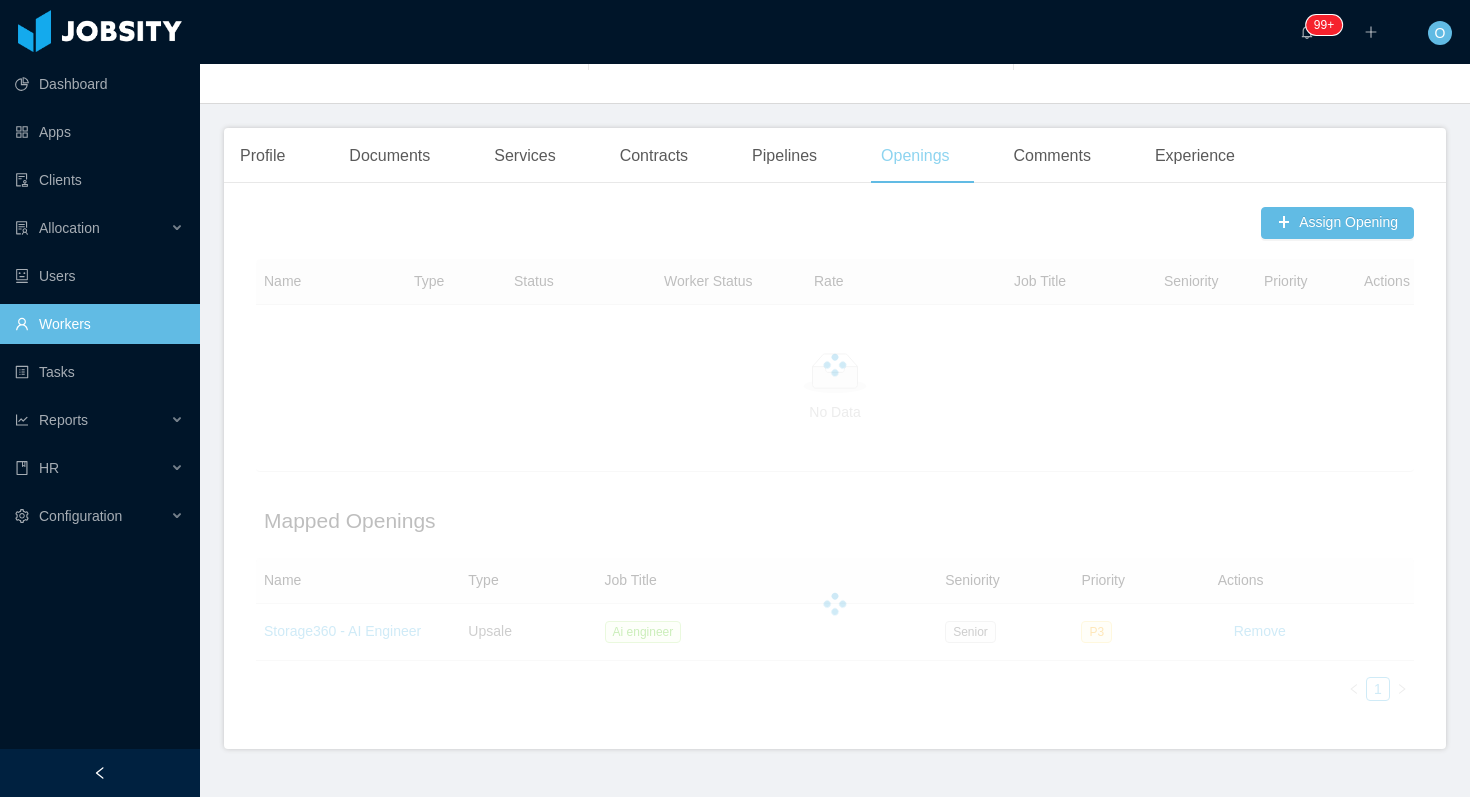 scroll, scrollTop: 505, scrollLeft: 0, axis: vertical 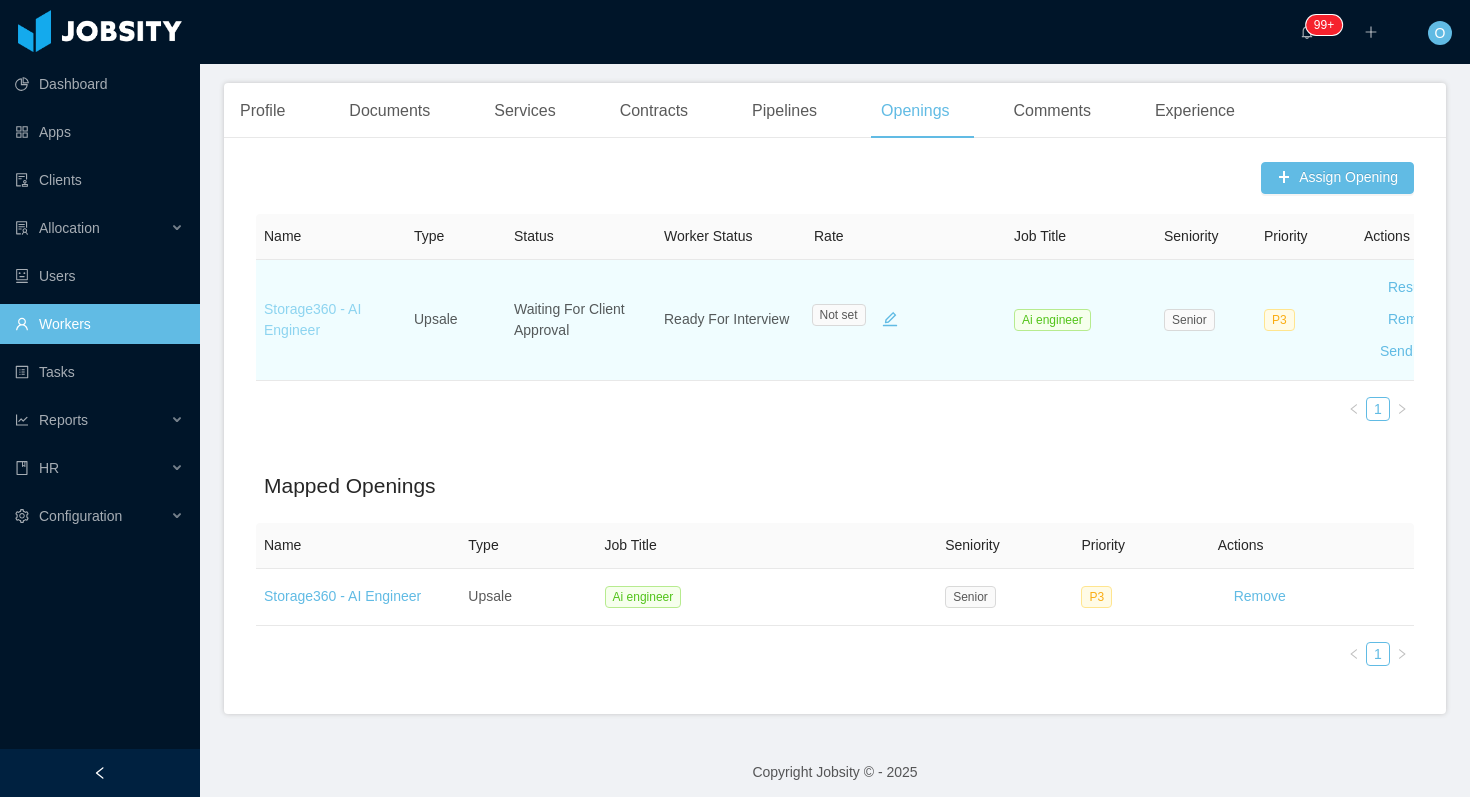 click on "Storage360 - AI Engineer" at bounding box center [312, 319] 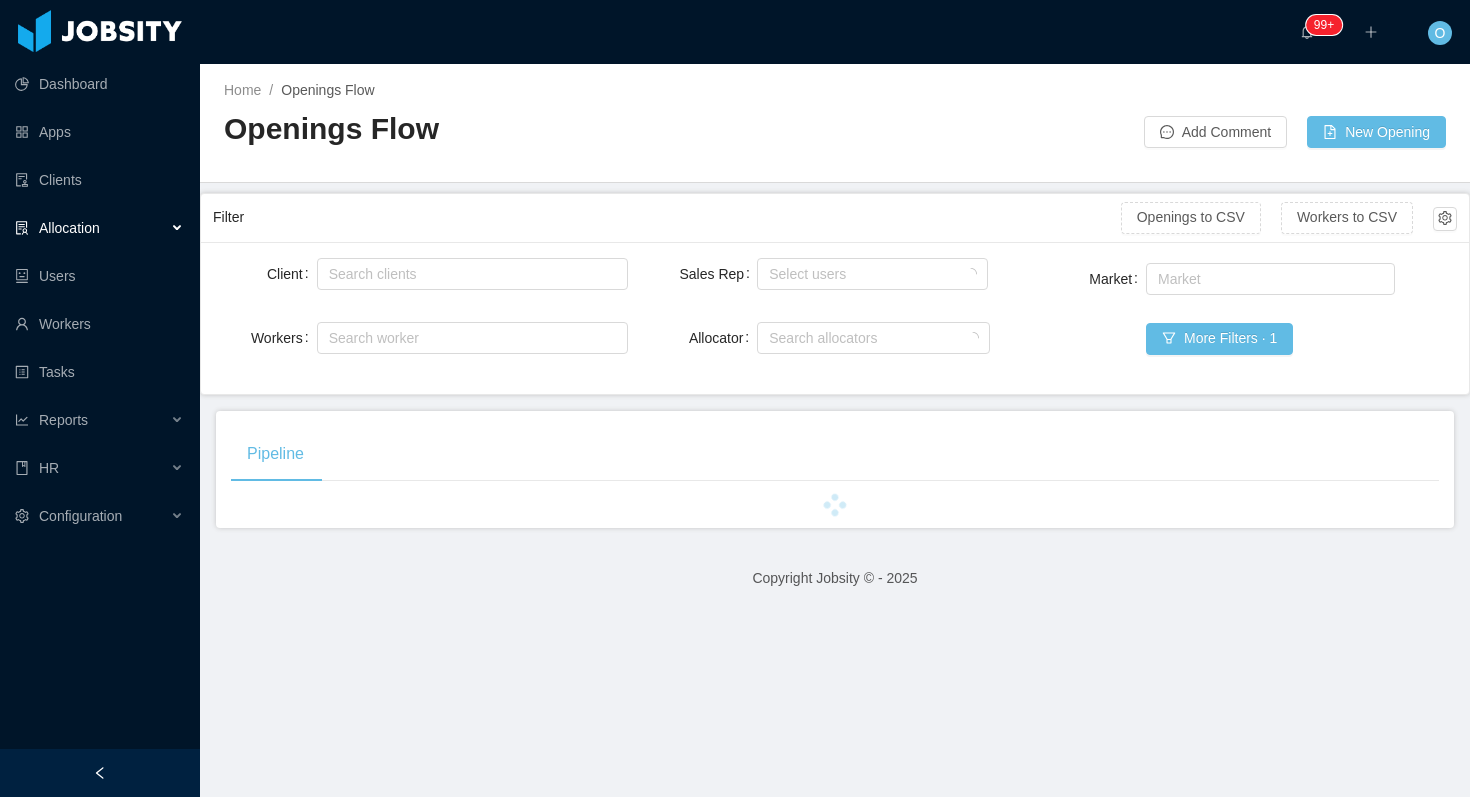 scroll, scrollTop: 0, scrollLeft: 0, axis: both 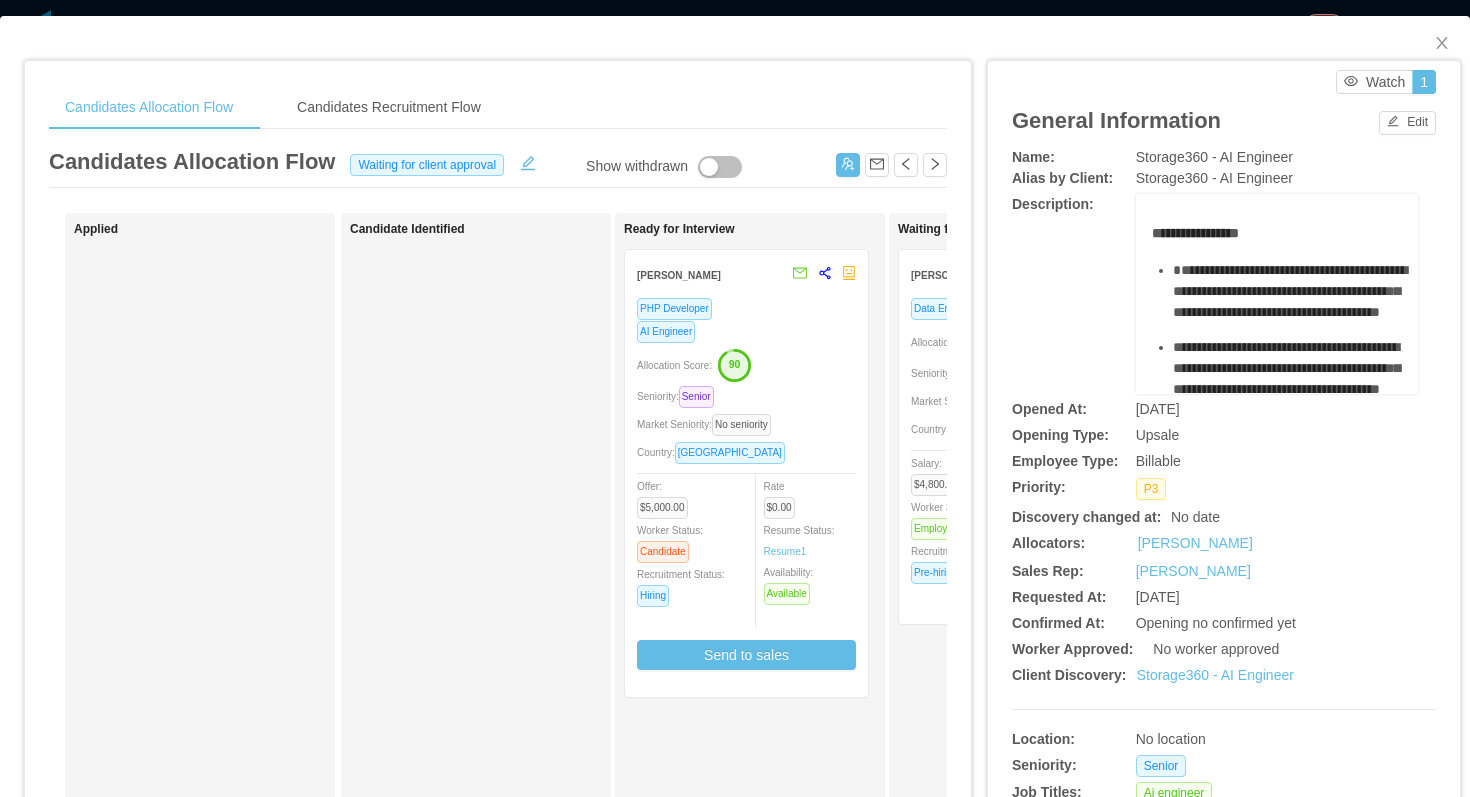 click on "Allocation Score:   90" at bounding box center [746, 364] 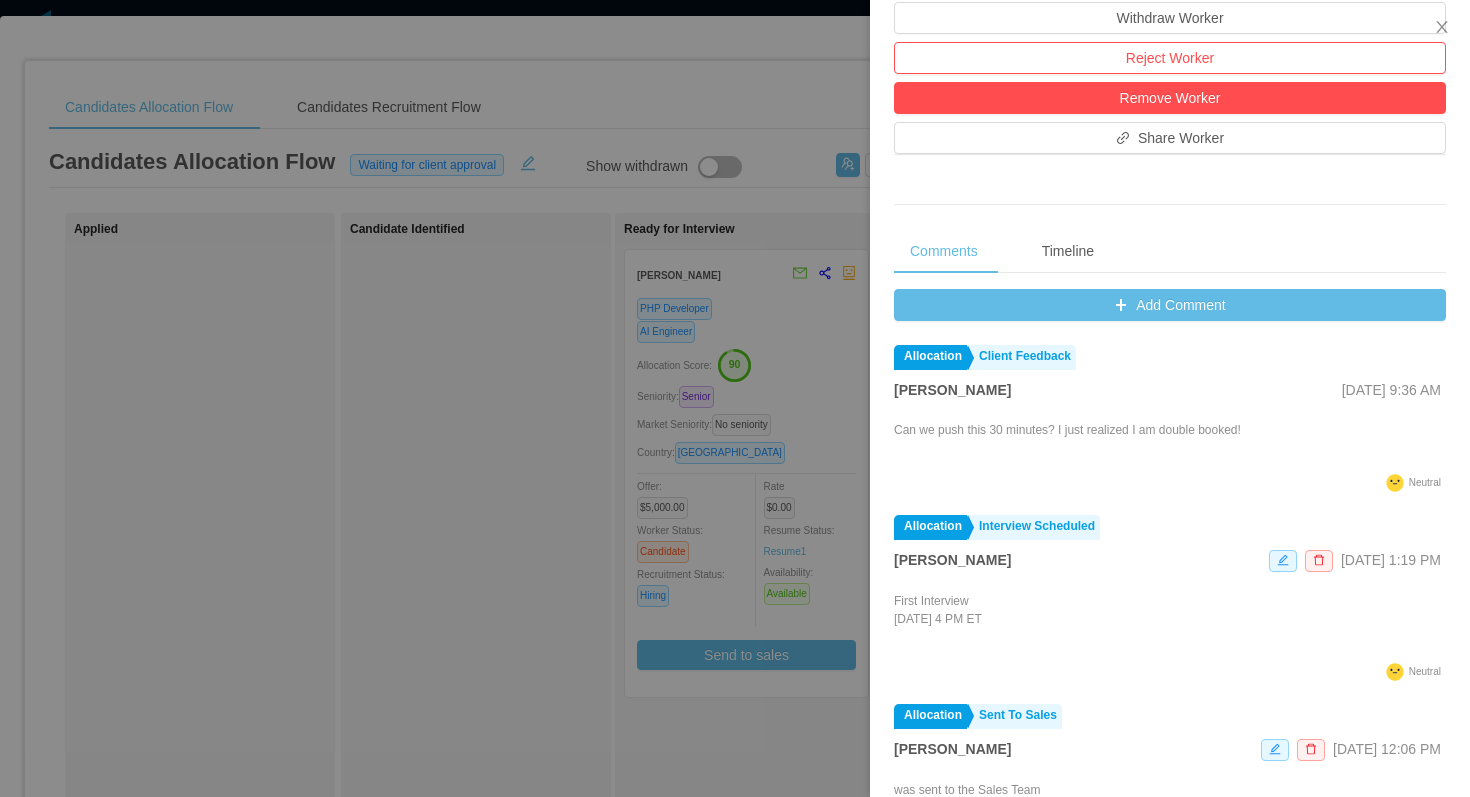 scroll, scrollTop: 818, scrollLeft: 0, axis: vertical 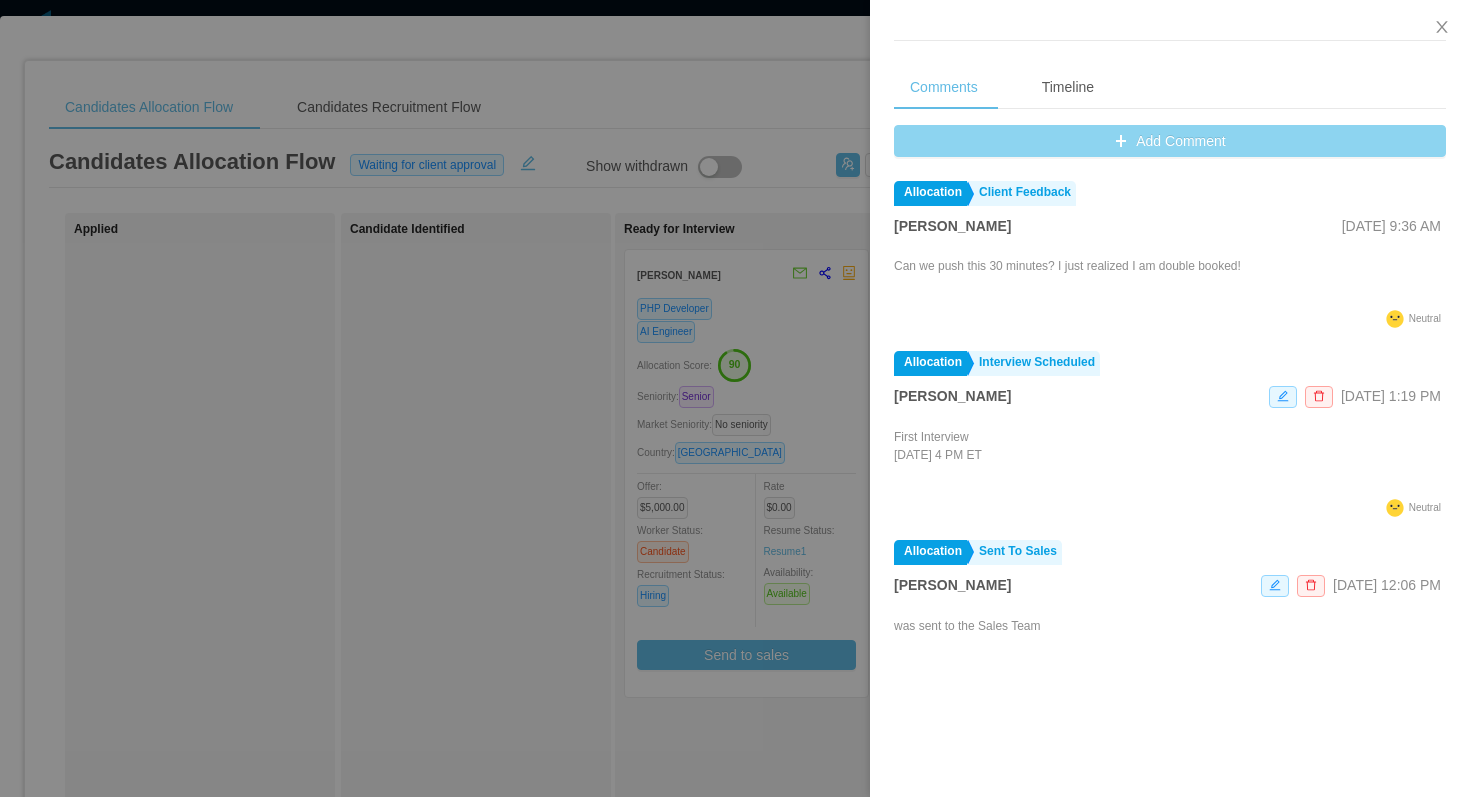 click on "Add Comment" at bounding box center [1170, 141] 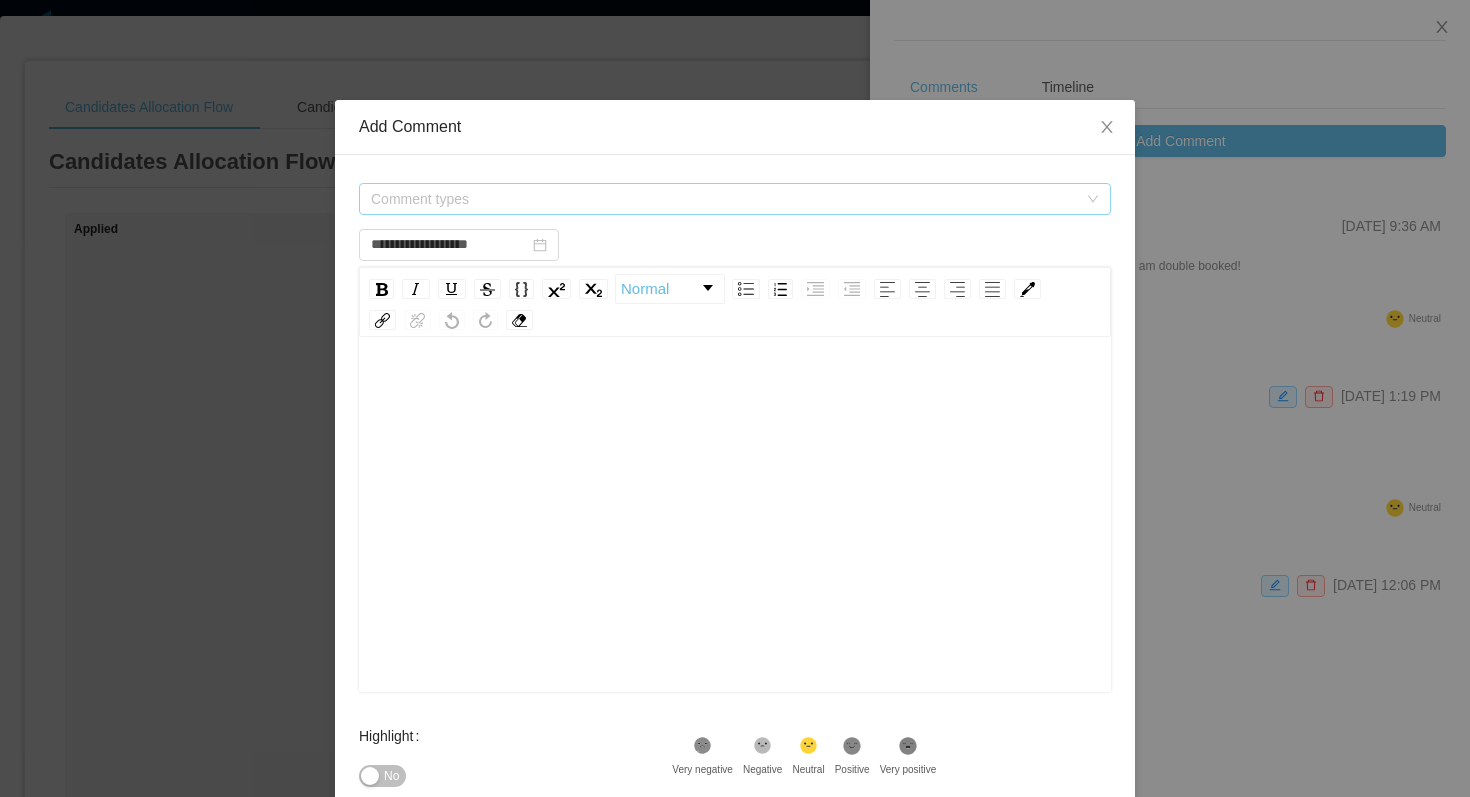 click on "Comment types" at bounding box center (724, 199) 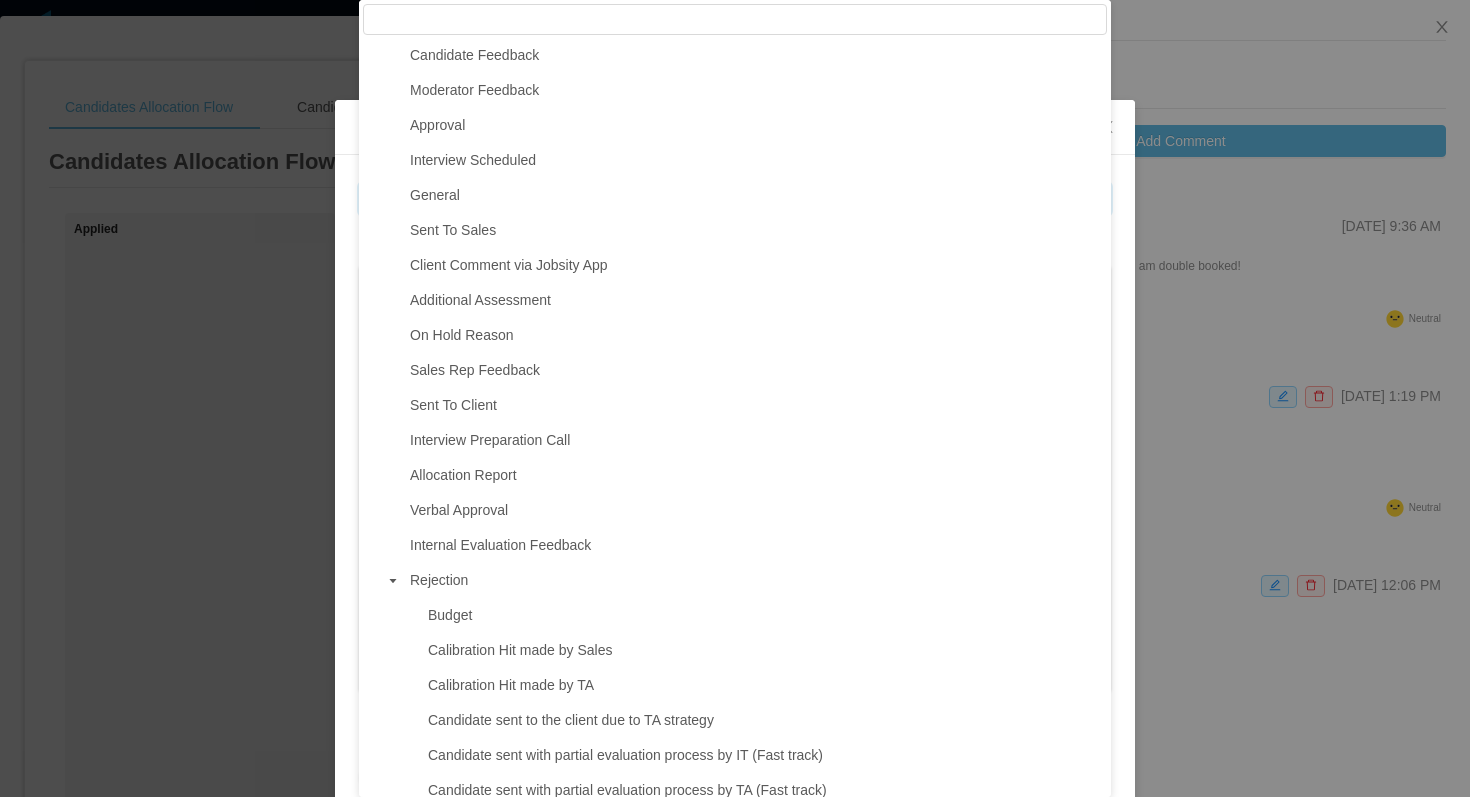 scroll, scrollTop: 0, scrollLeft: 0, axis: both 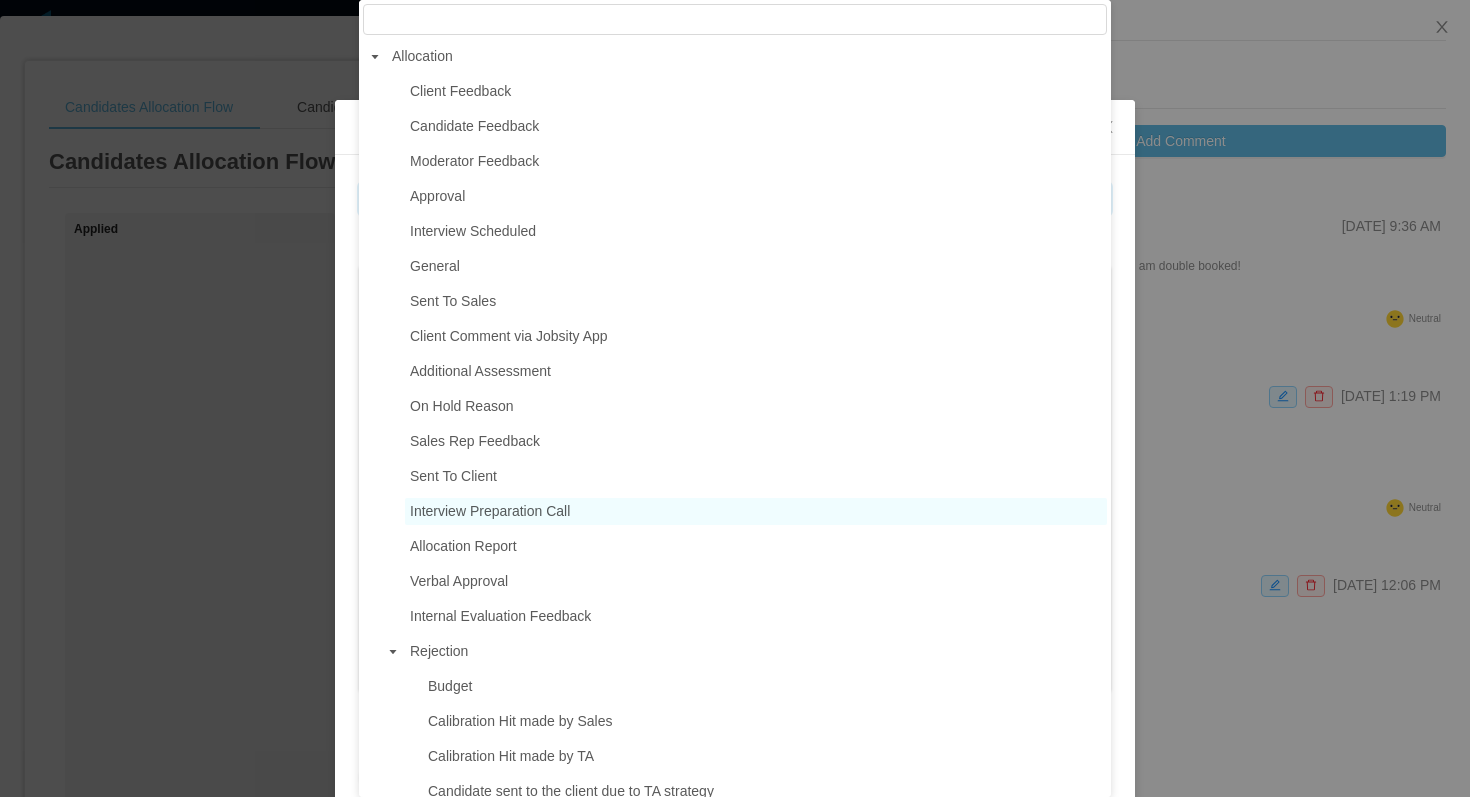 click on "Interview Preparation Call" at bounding box center (490, 511) 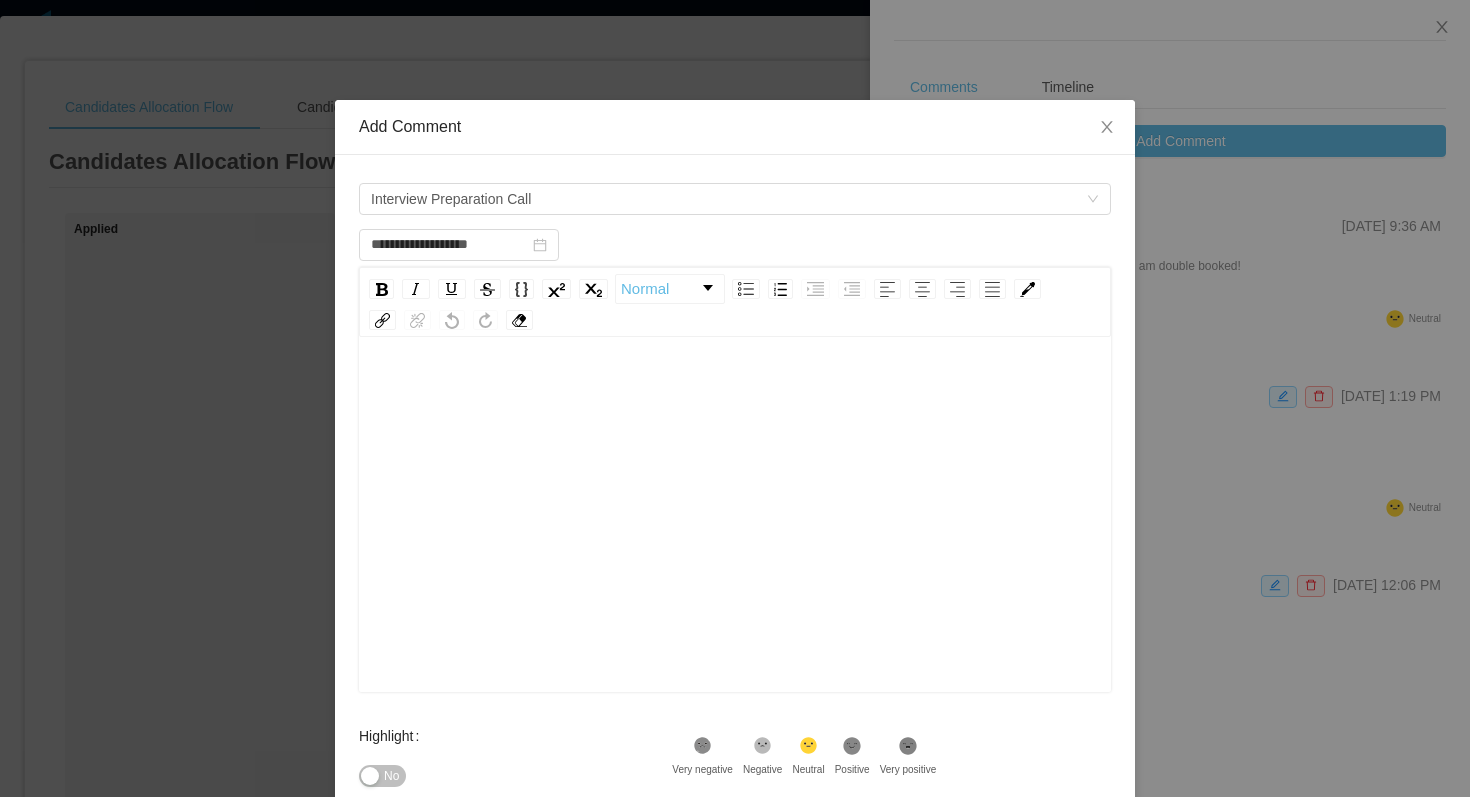 click at bounding box center [735, 546] 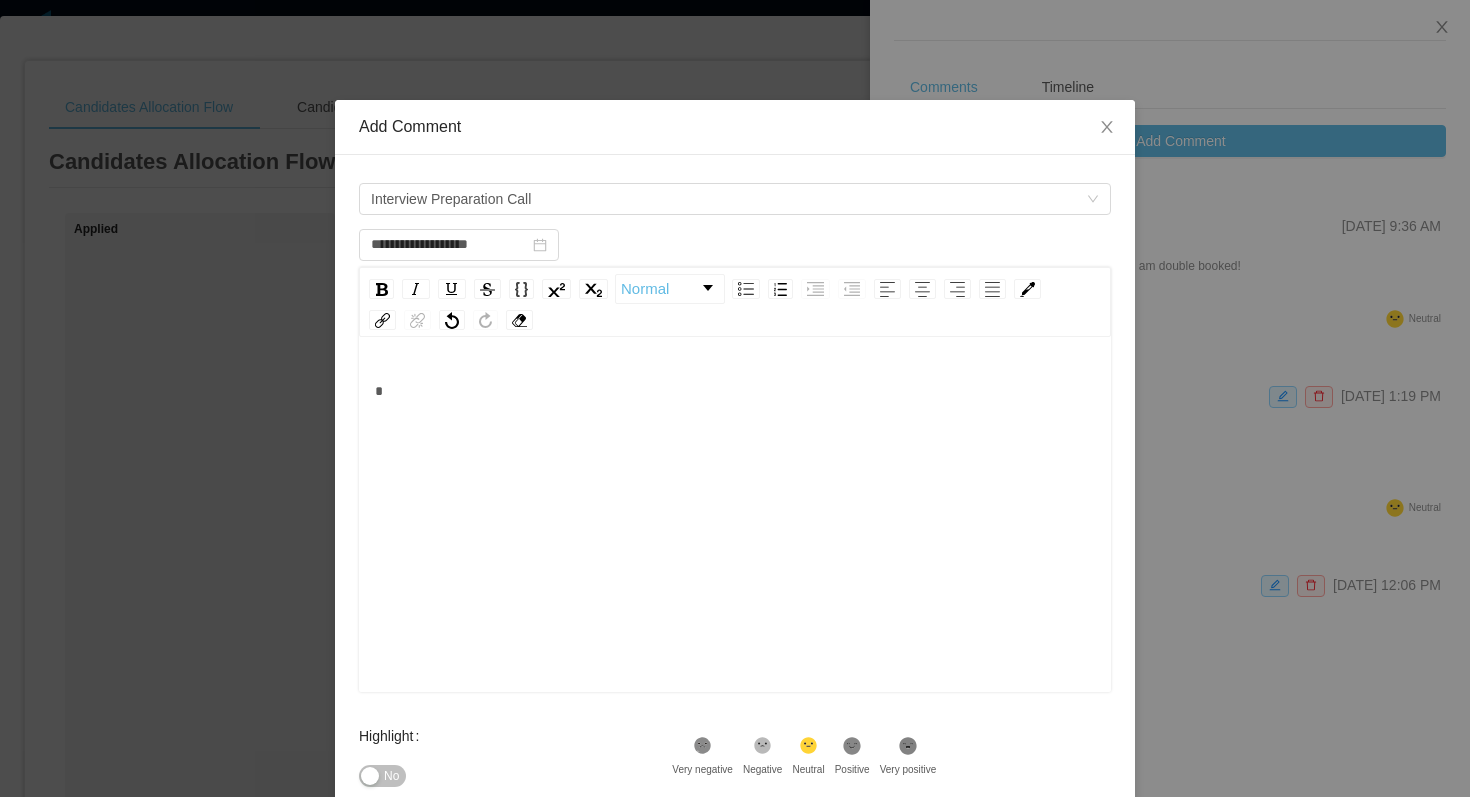 type 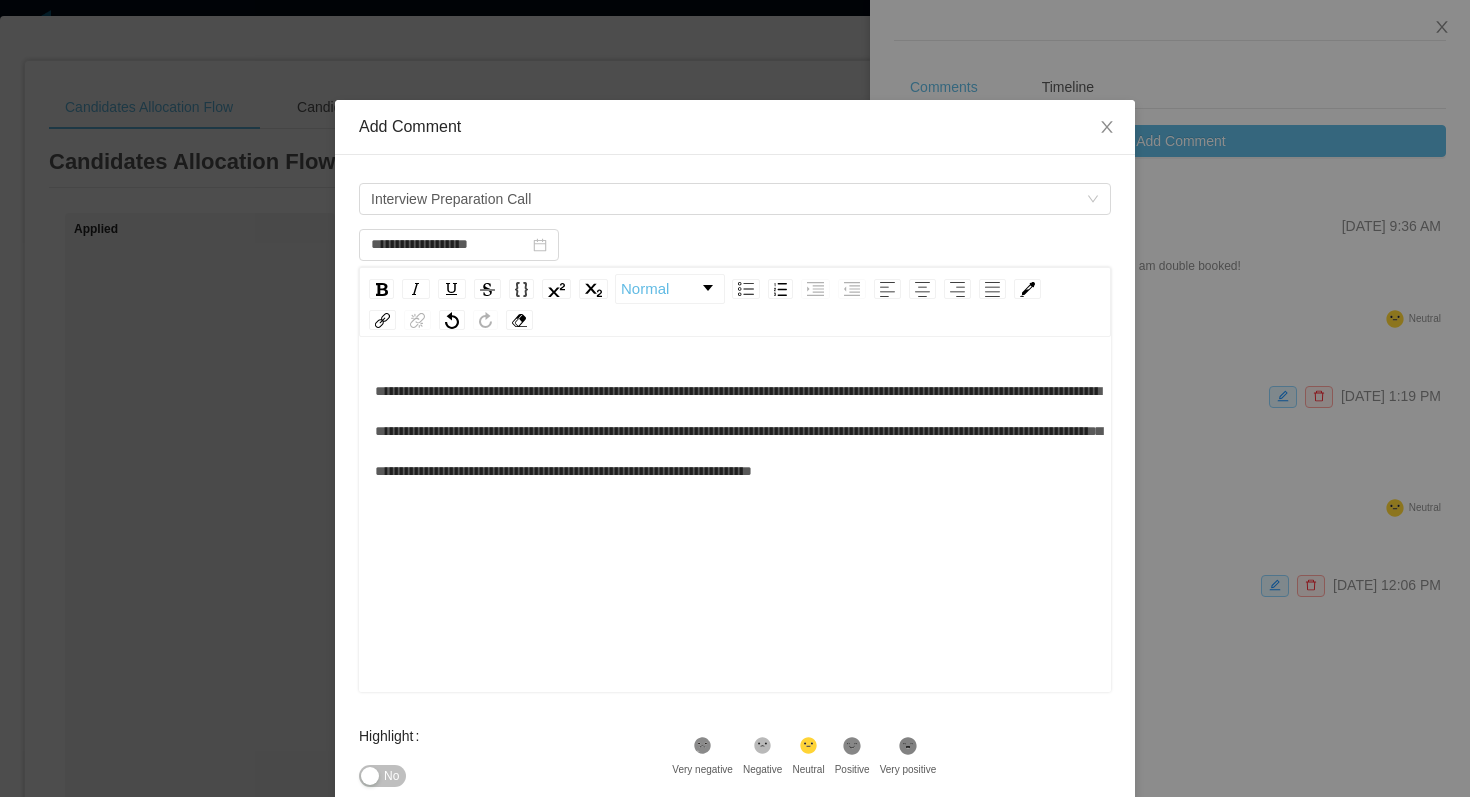 scroll, scrollTop: 124, scrollLeft: 0, axis: vertical 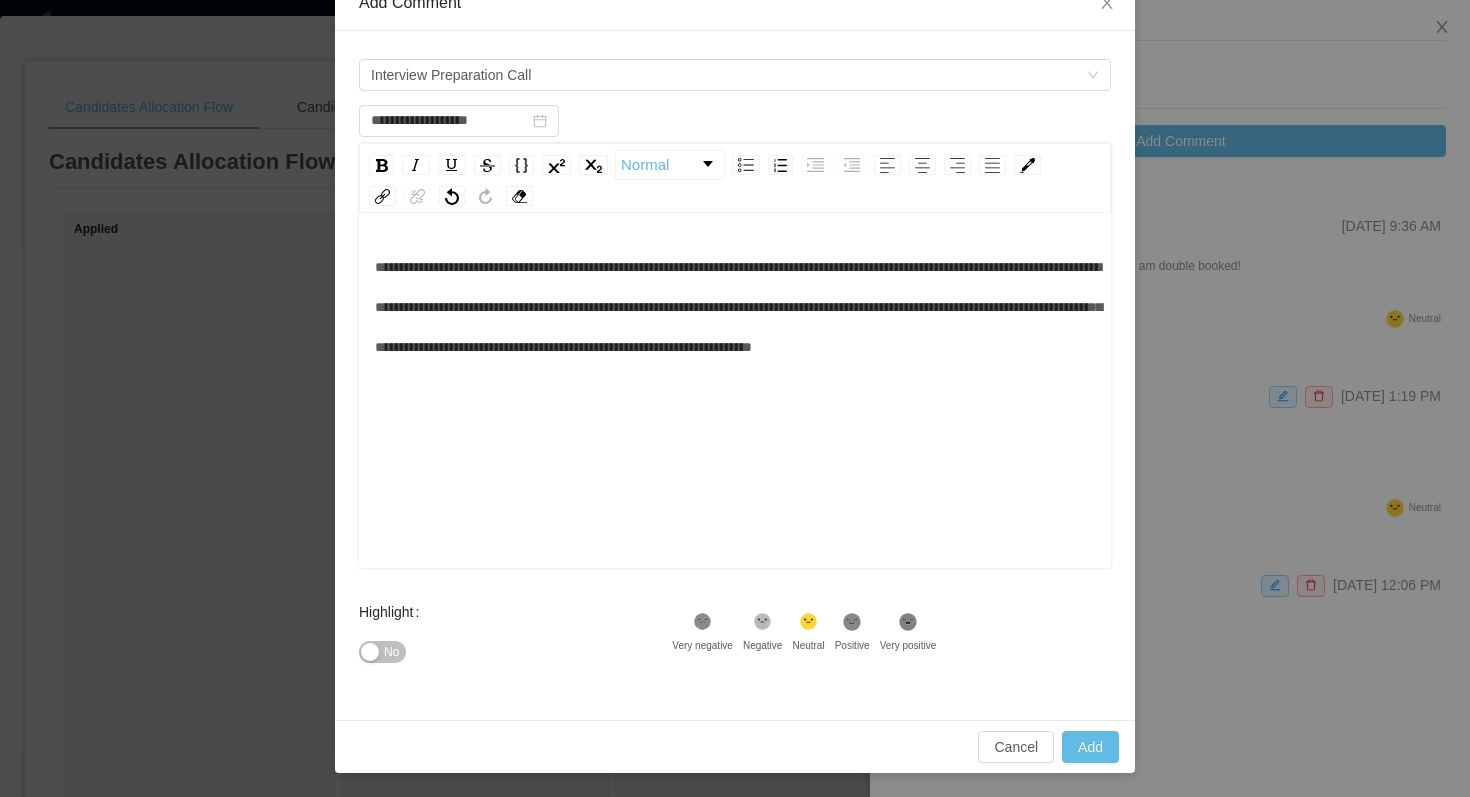 click on "No" at bounding box center [382, 652] 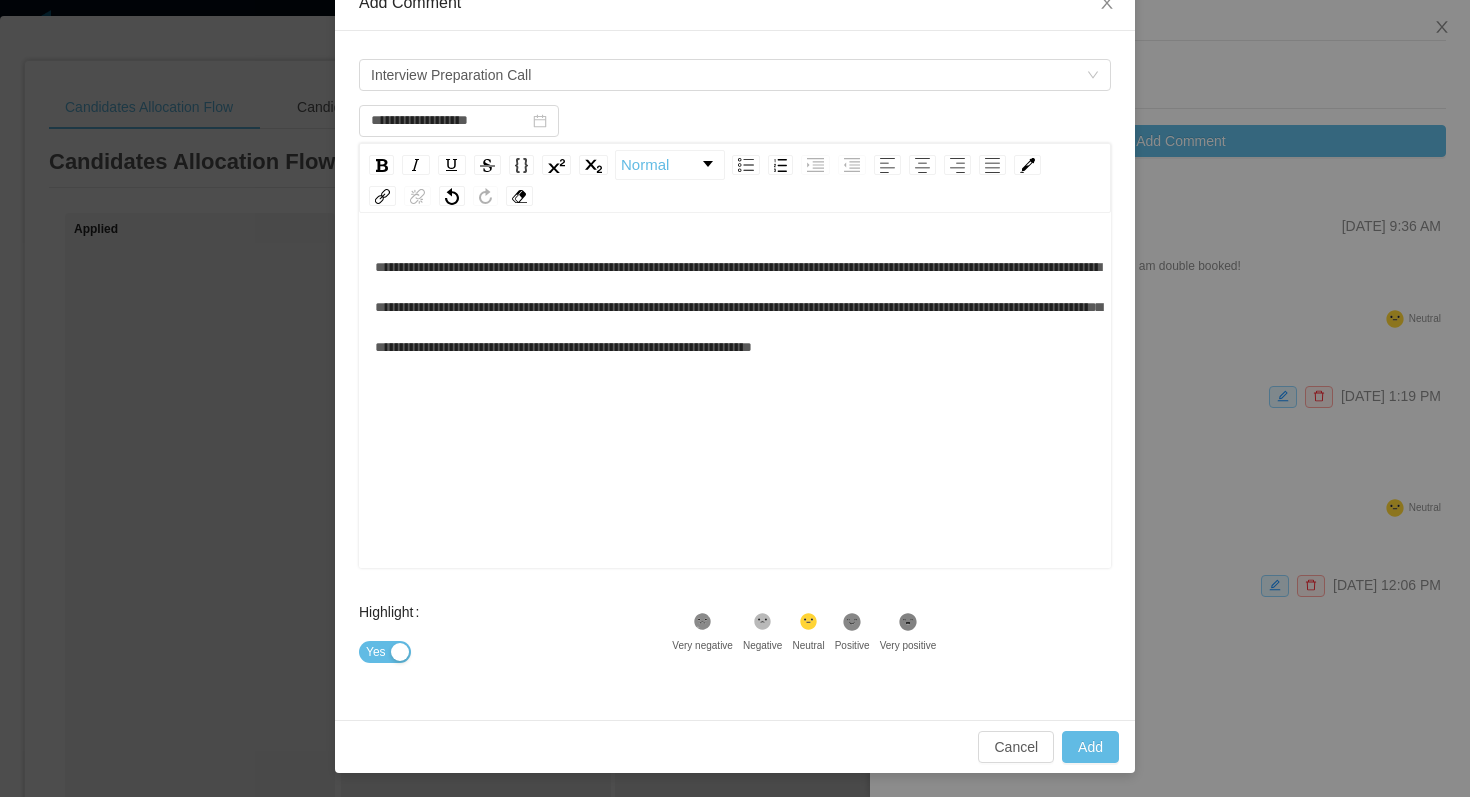 click 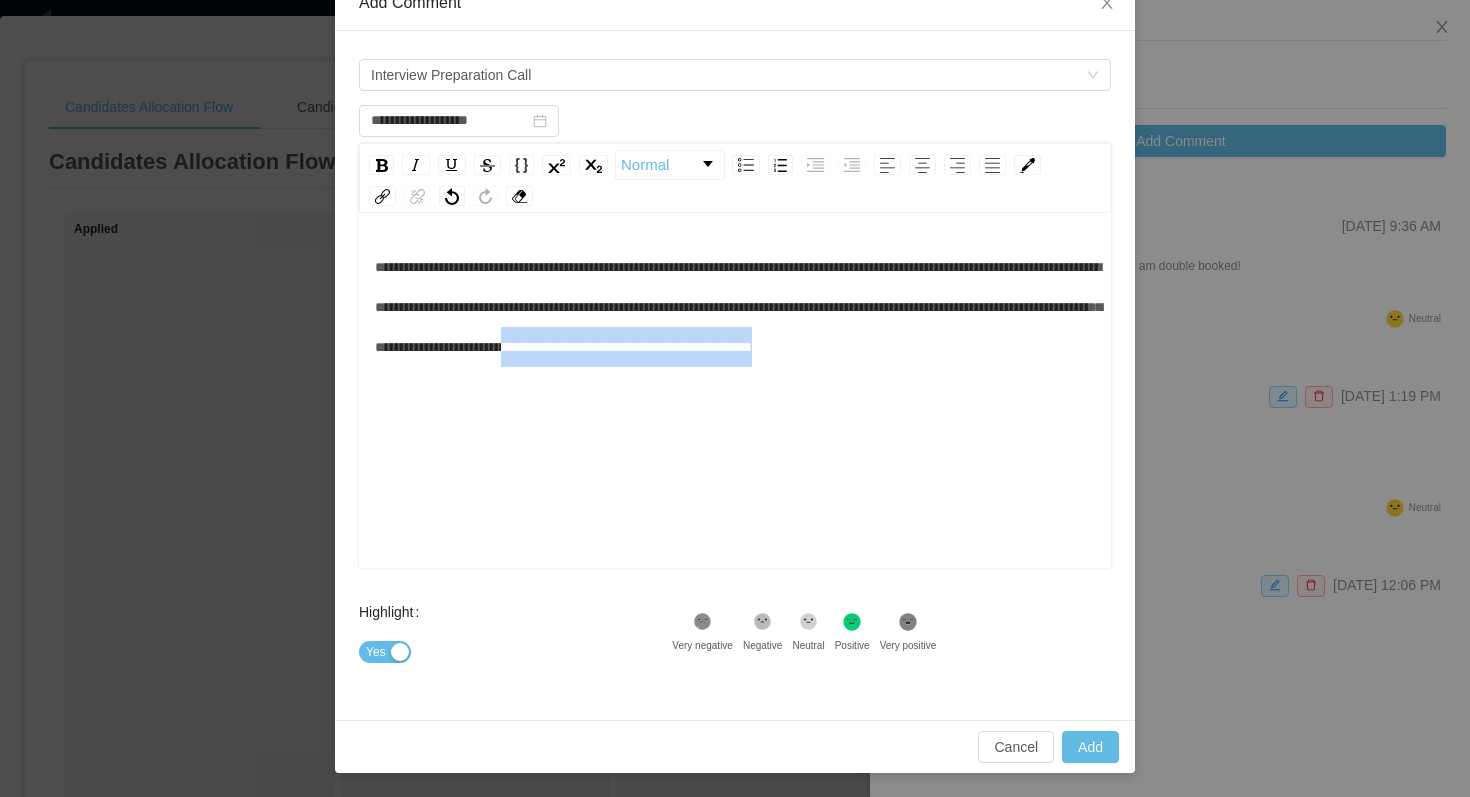drag, startPoint x: 677, startPoint y: 393, endPoint x: 991, endPoint y: 352, distance: 316.66544 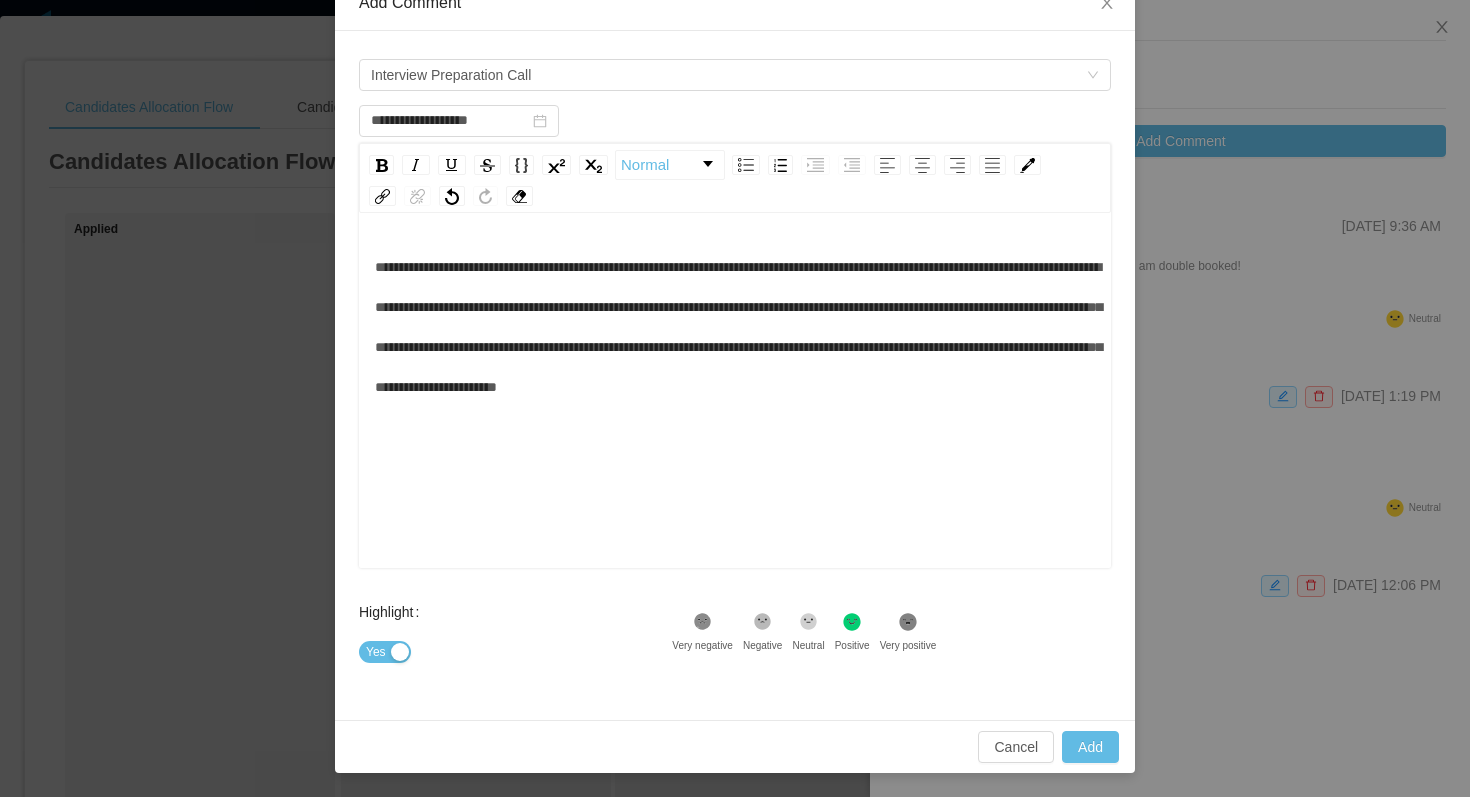 click 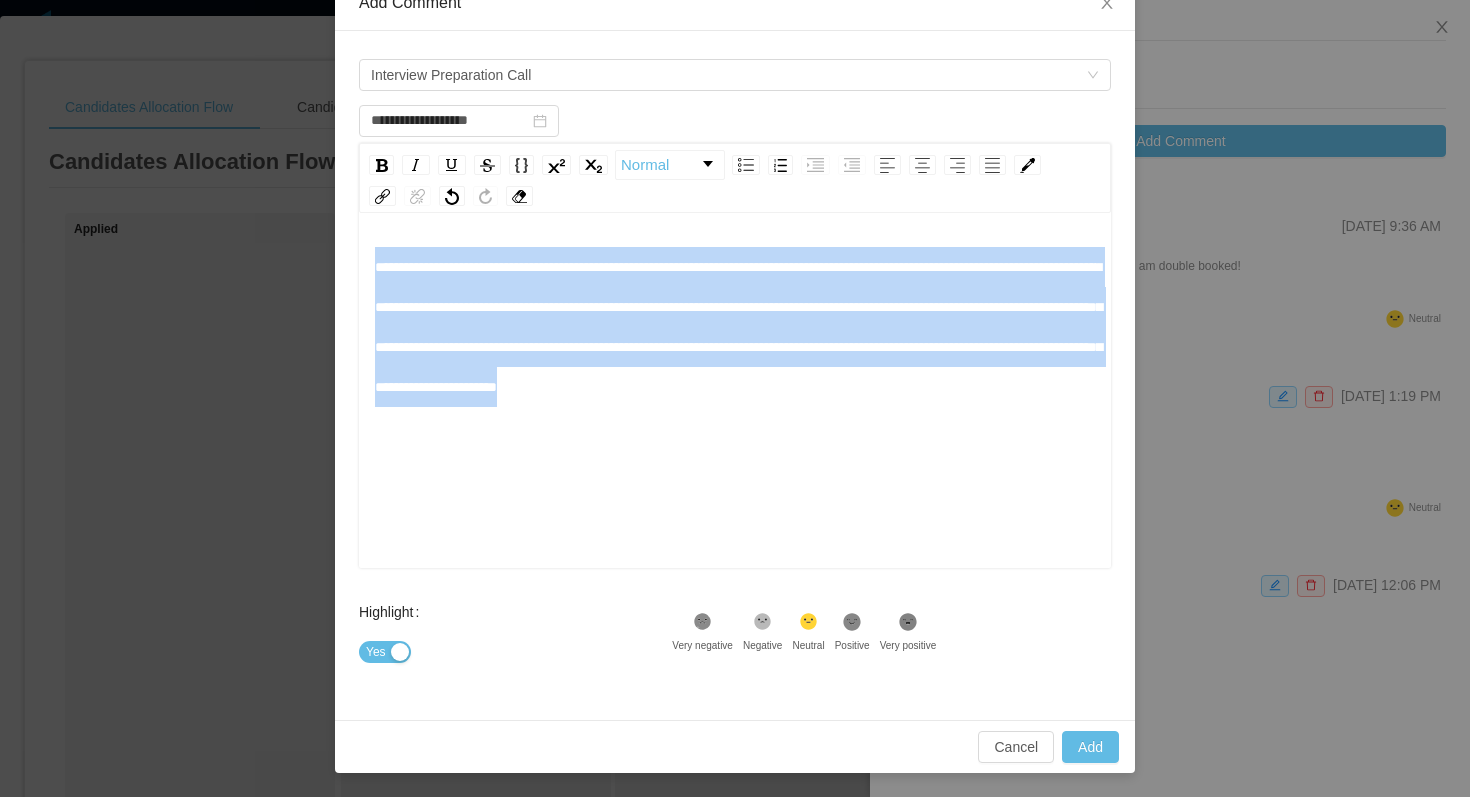 drag, startPoint x: 614, startPoint y: 434, endPoint x: 375, endPoint y: 269, distance: 290.42383 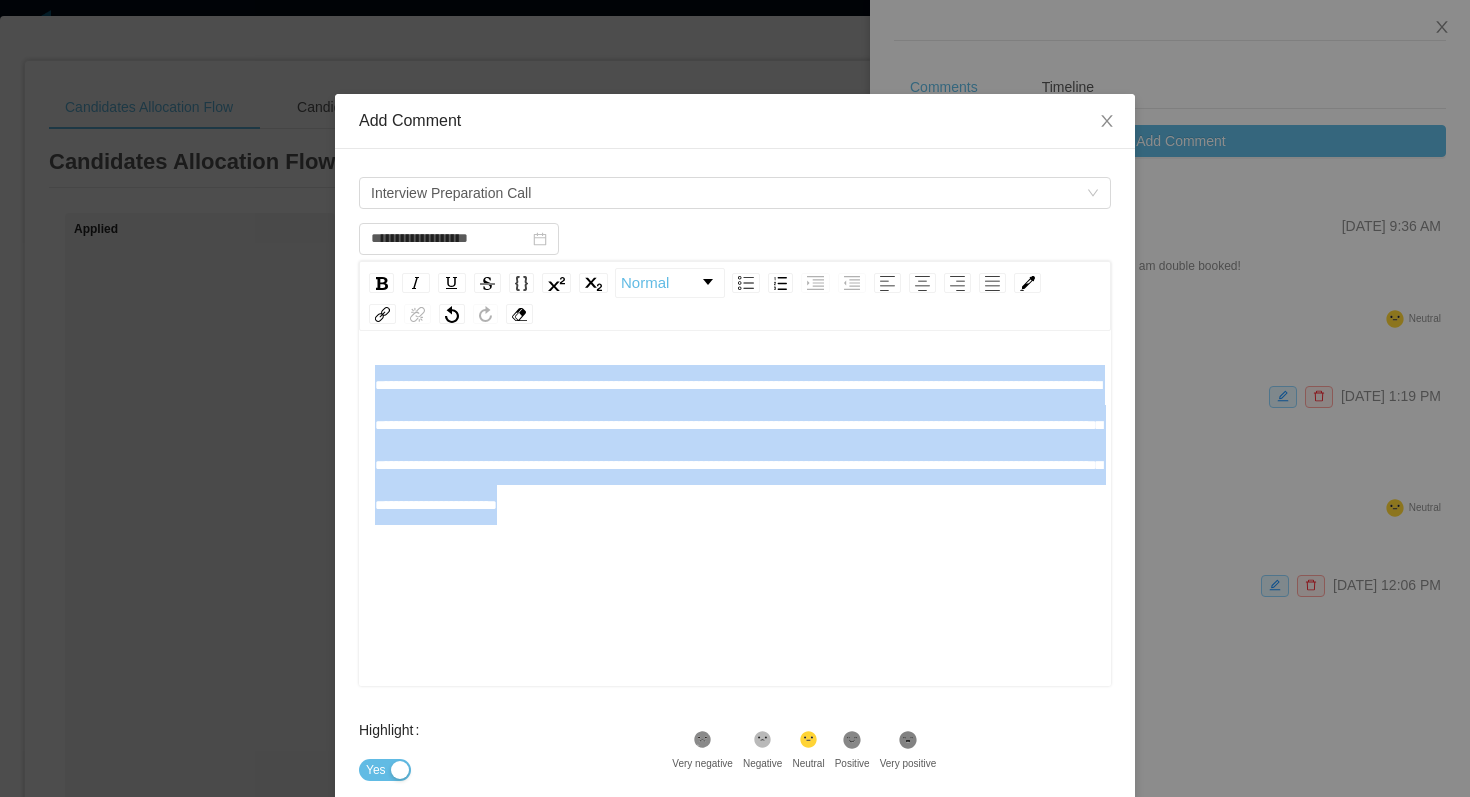 scroll, scrollTop: 0, scrollLeft: 0, axis: both 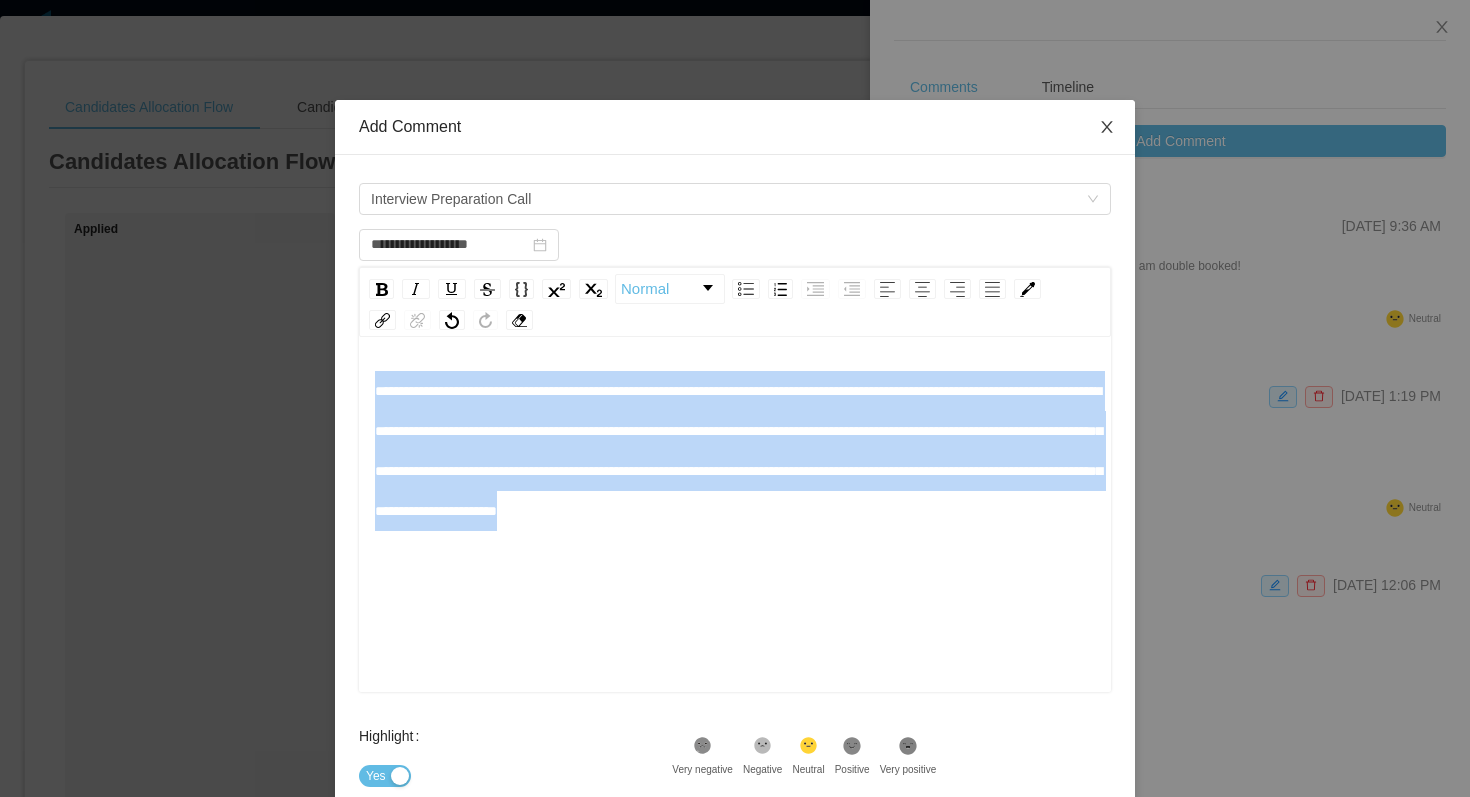 type on "**********" 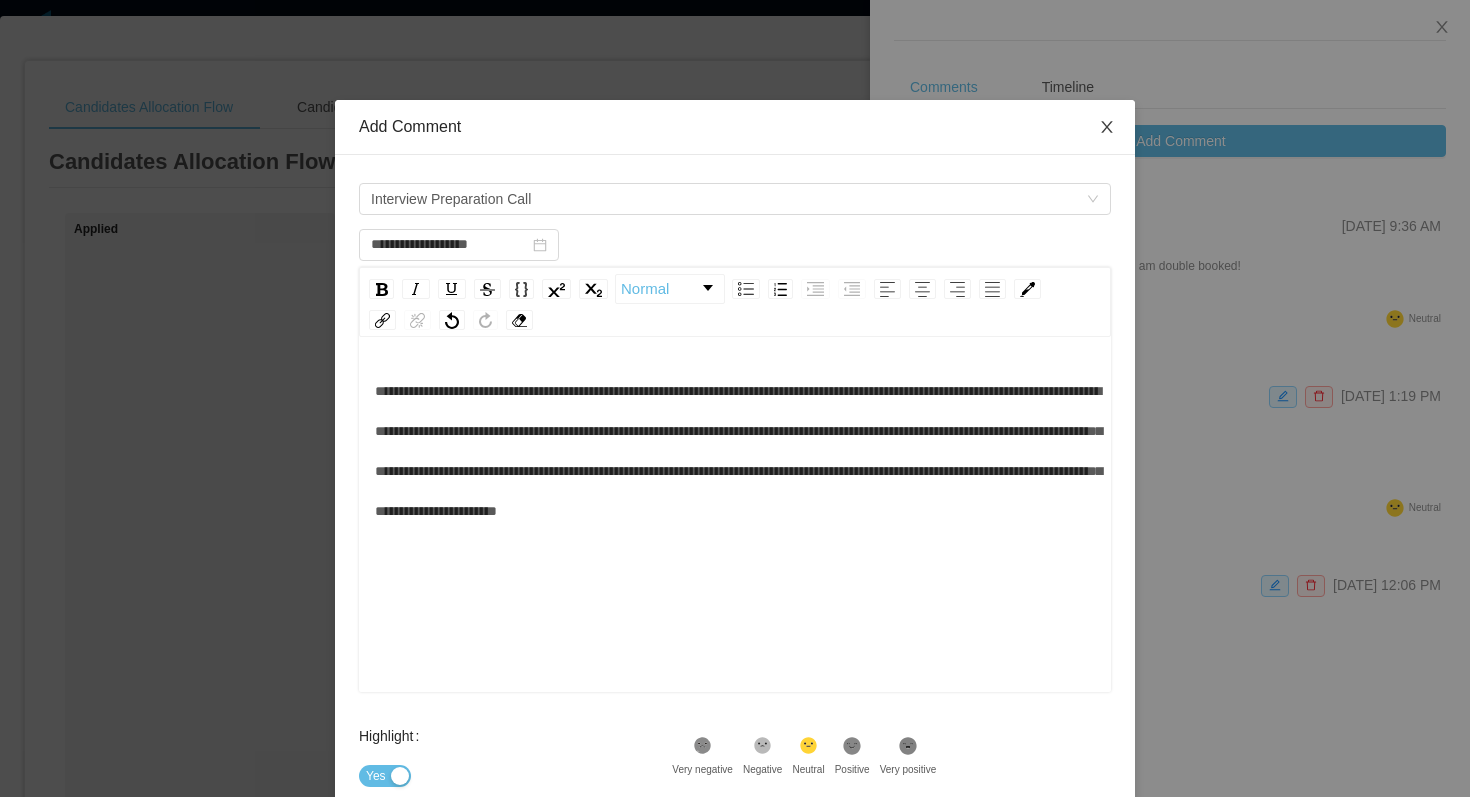 click at bounding box center (1107, 128) 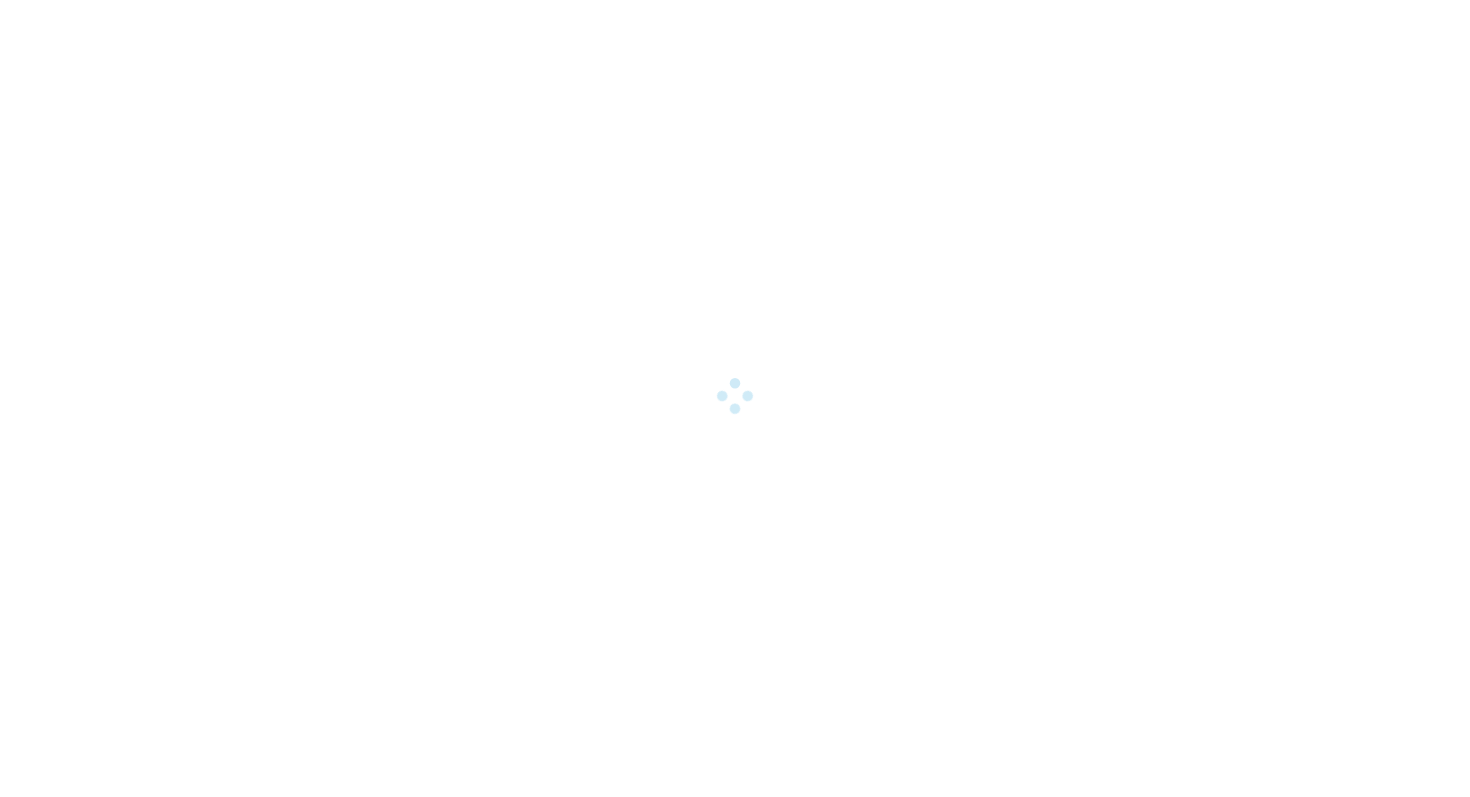 scroll, scrollTop: 0, scrollLeft: 0, axis: both 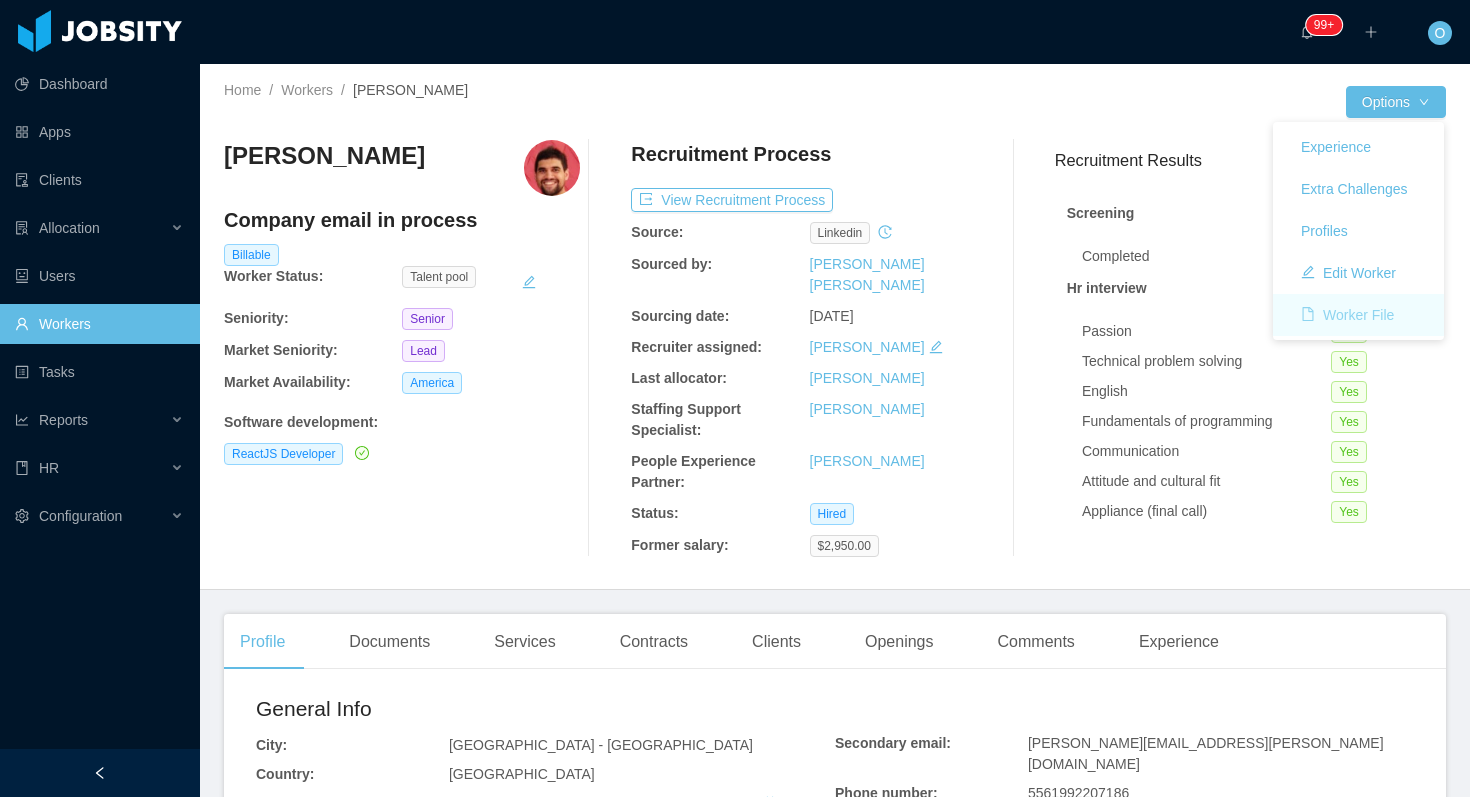 click on "Worker File" at bounding box center [1347, 315] 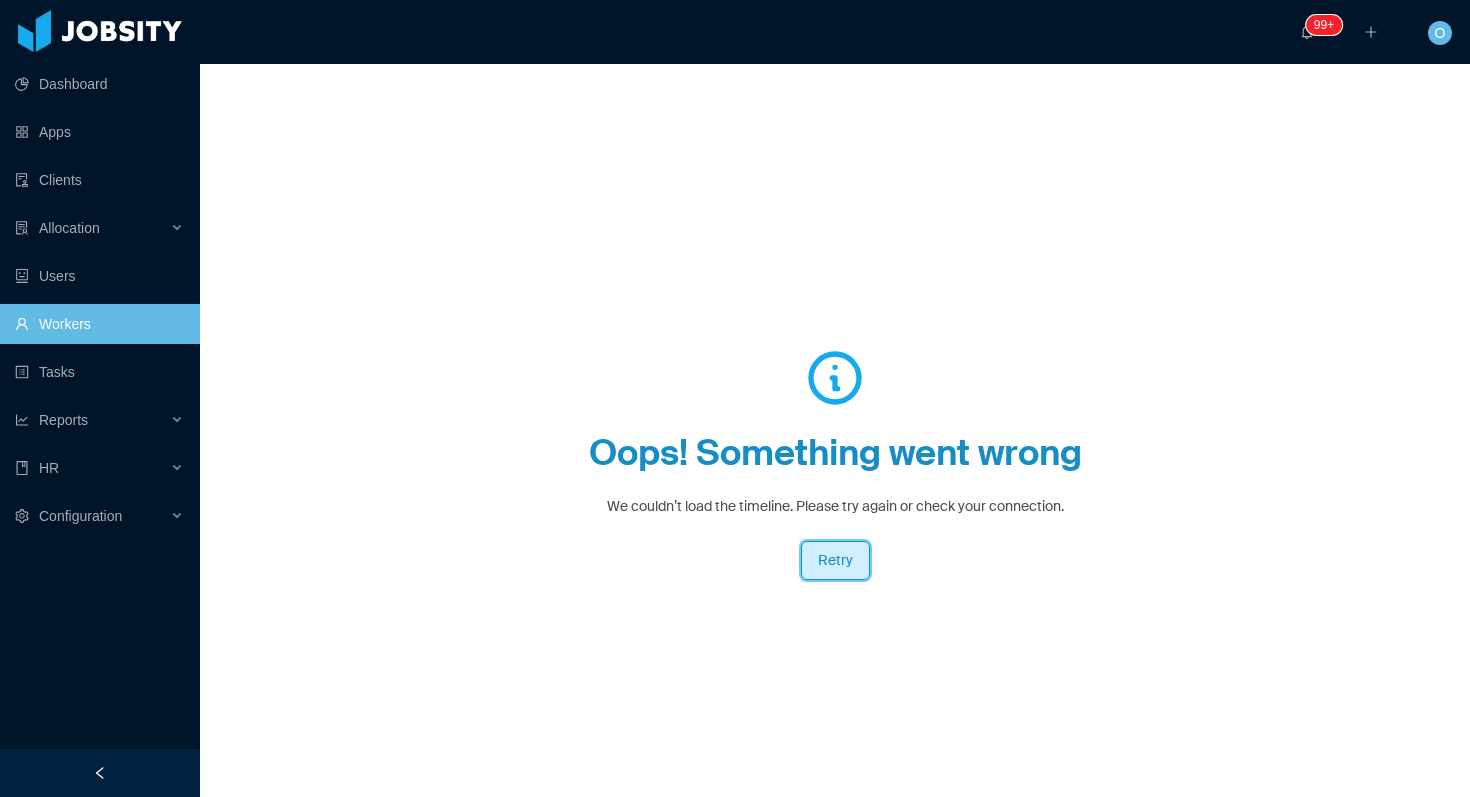 click on "Retry" at bounding box center (835, 560) 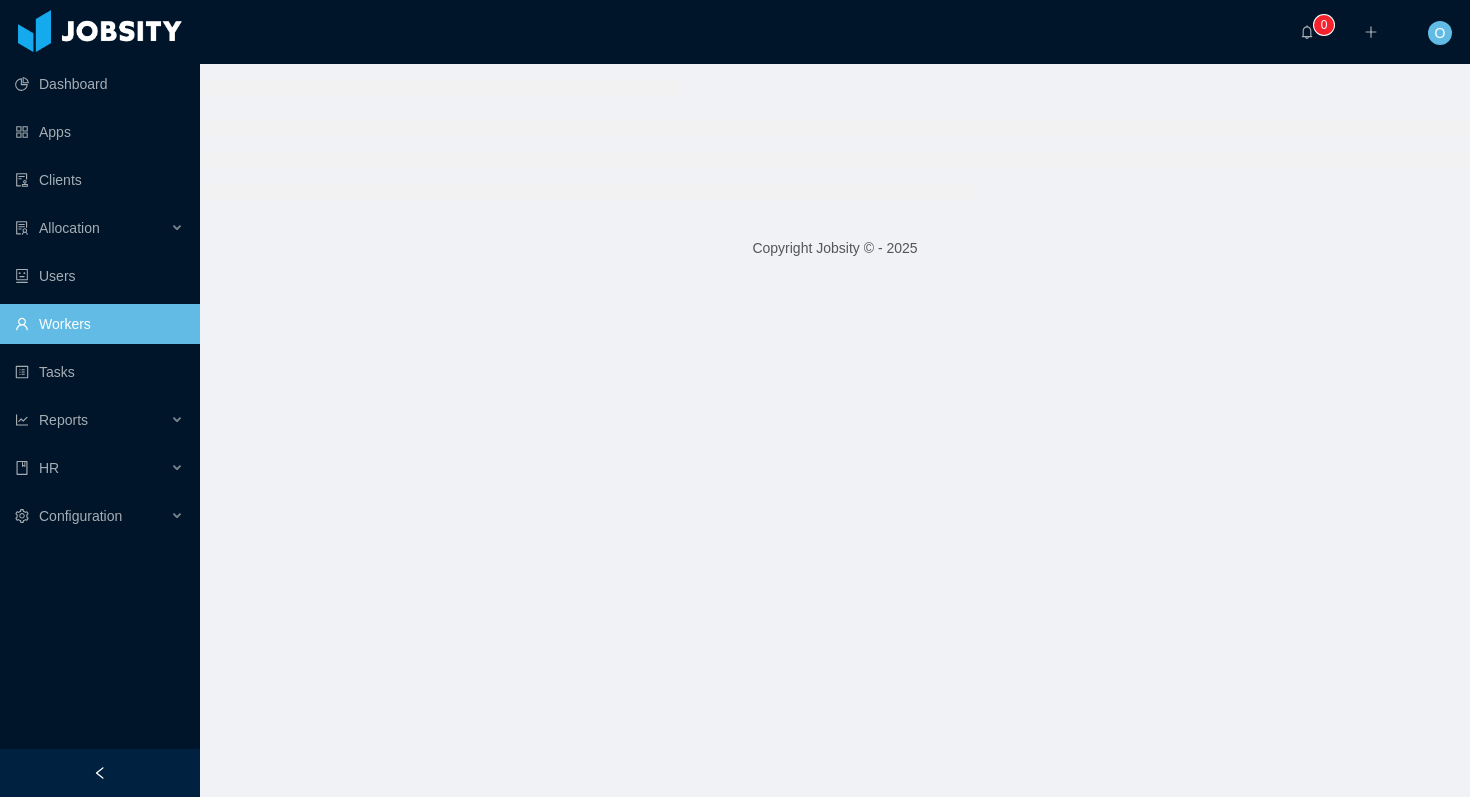 scroll, scrollTop: 0, scrollLeft: 0, axis: both 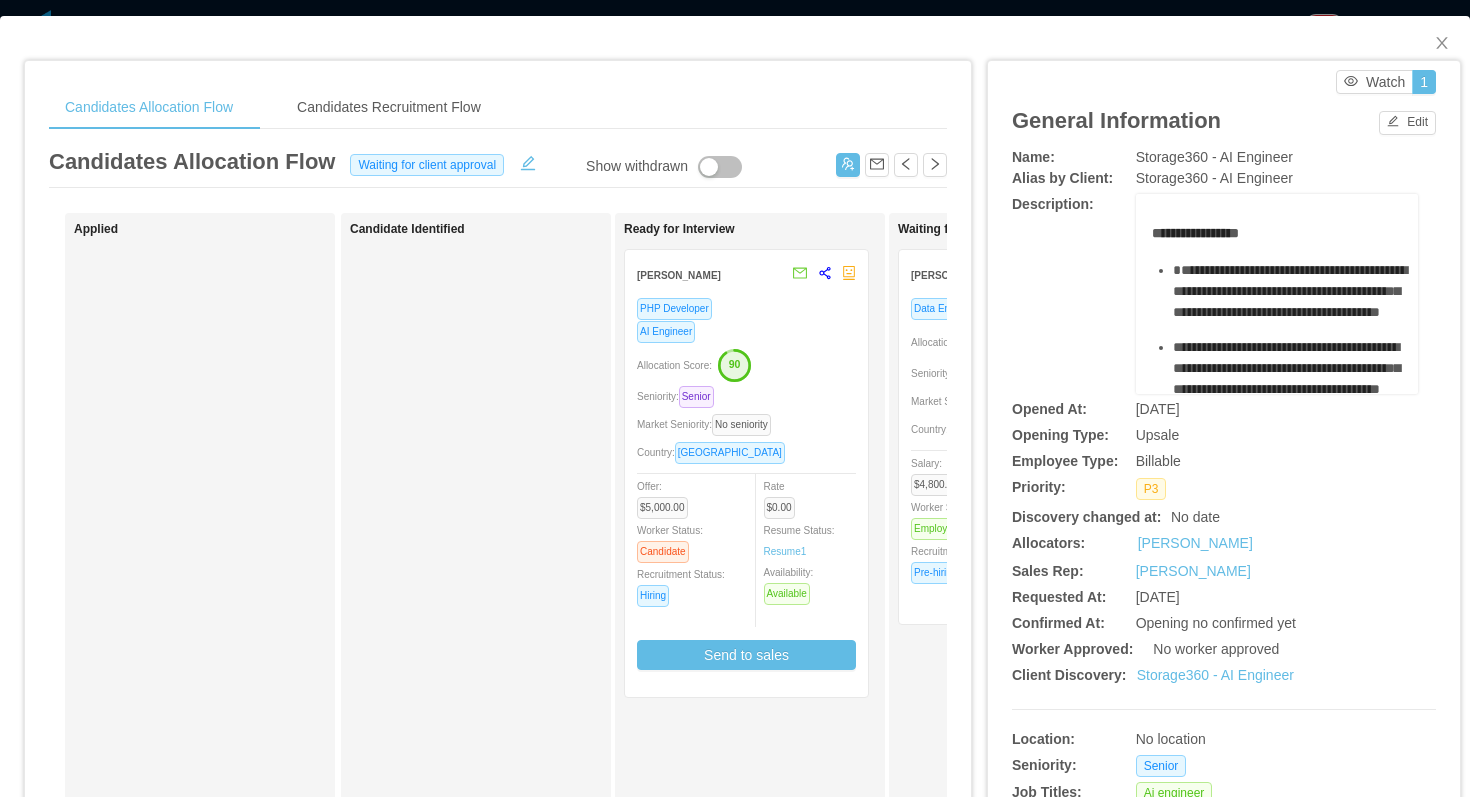 click on "Seniority:   Senior" at bounding box center (746, 396) 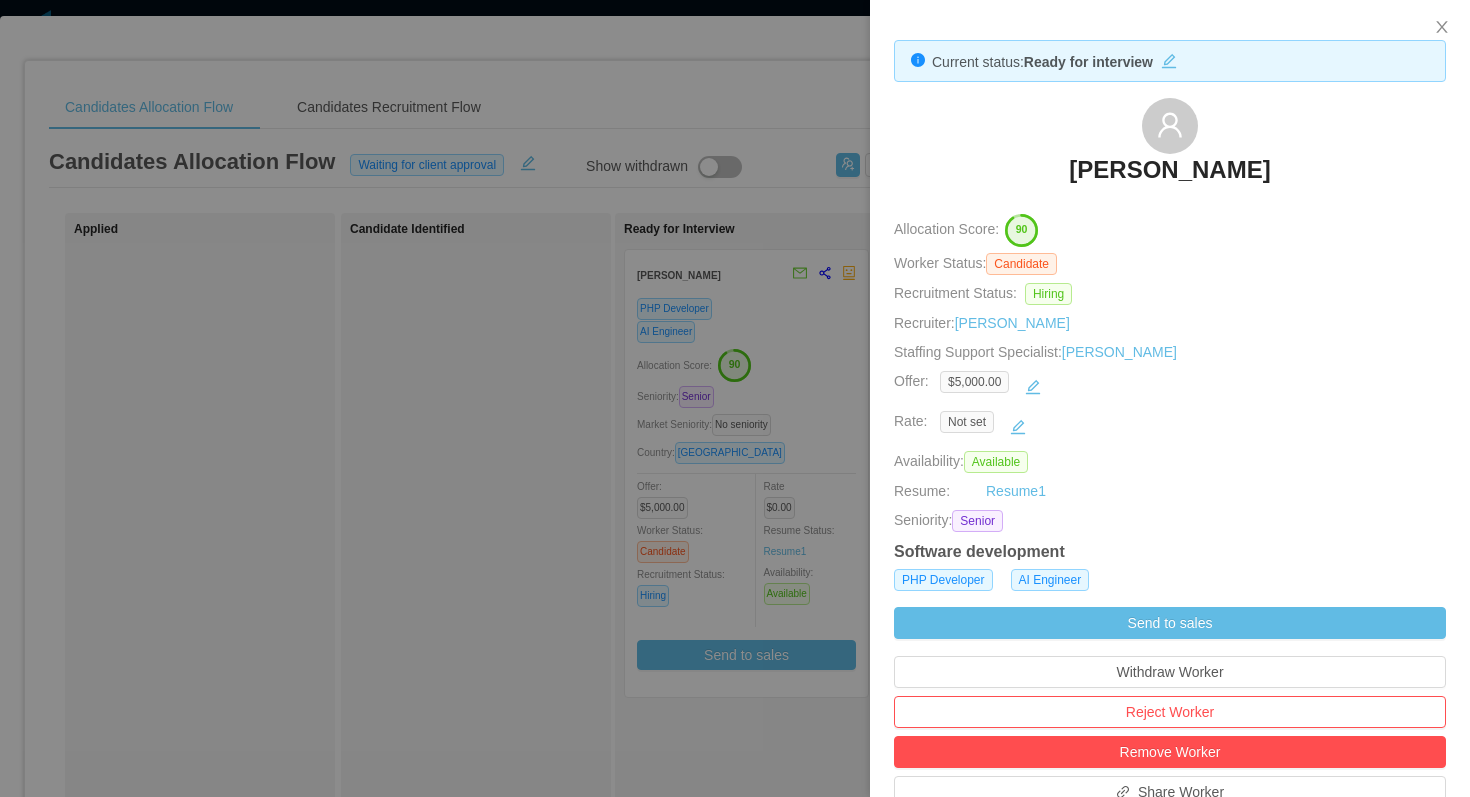 scroll, scrollTop: 496, scrollLeft: 0, axis: vertical 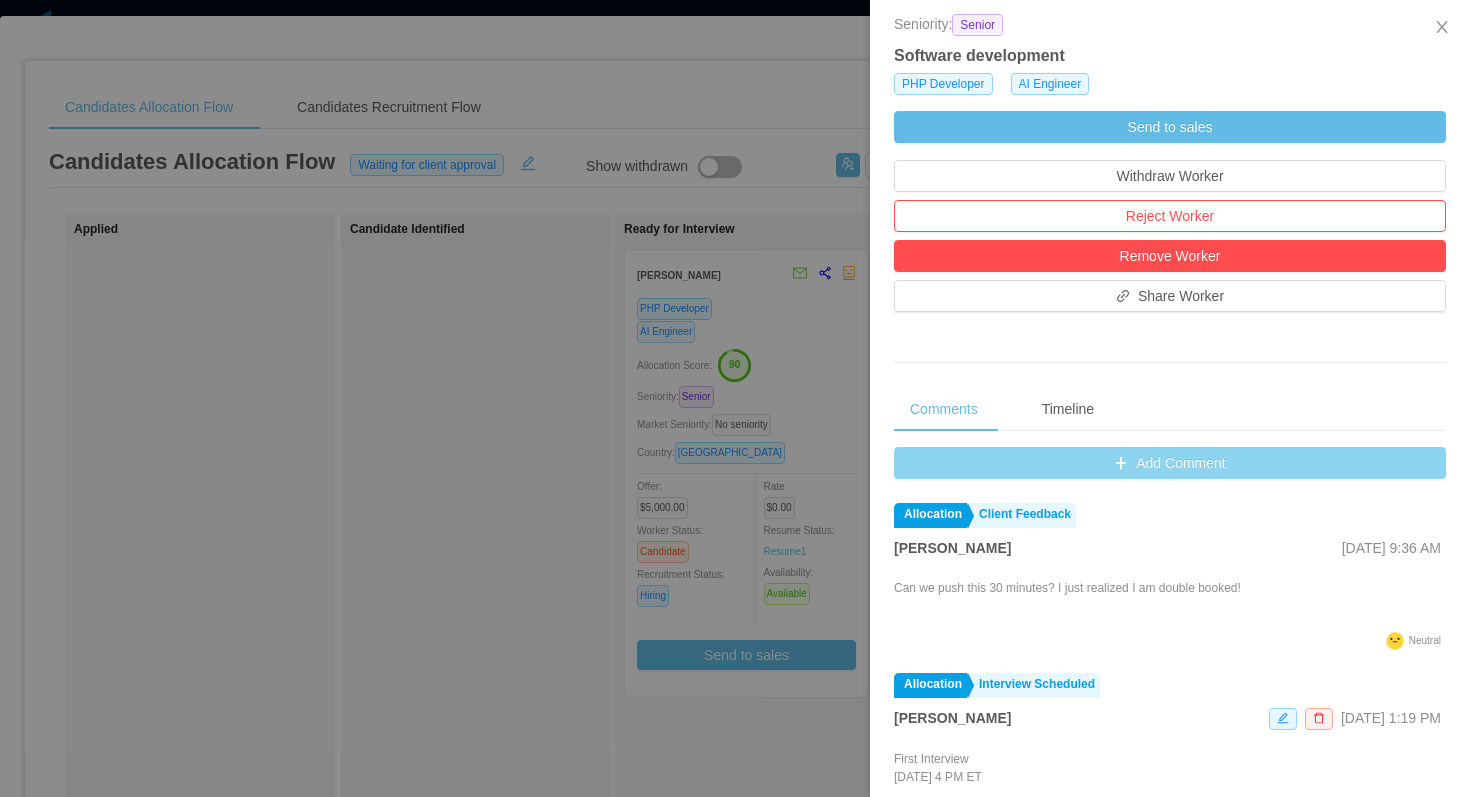 click on "Add Comment" at bounding box center (1170, 463) 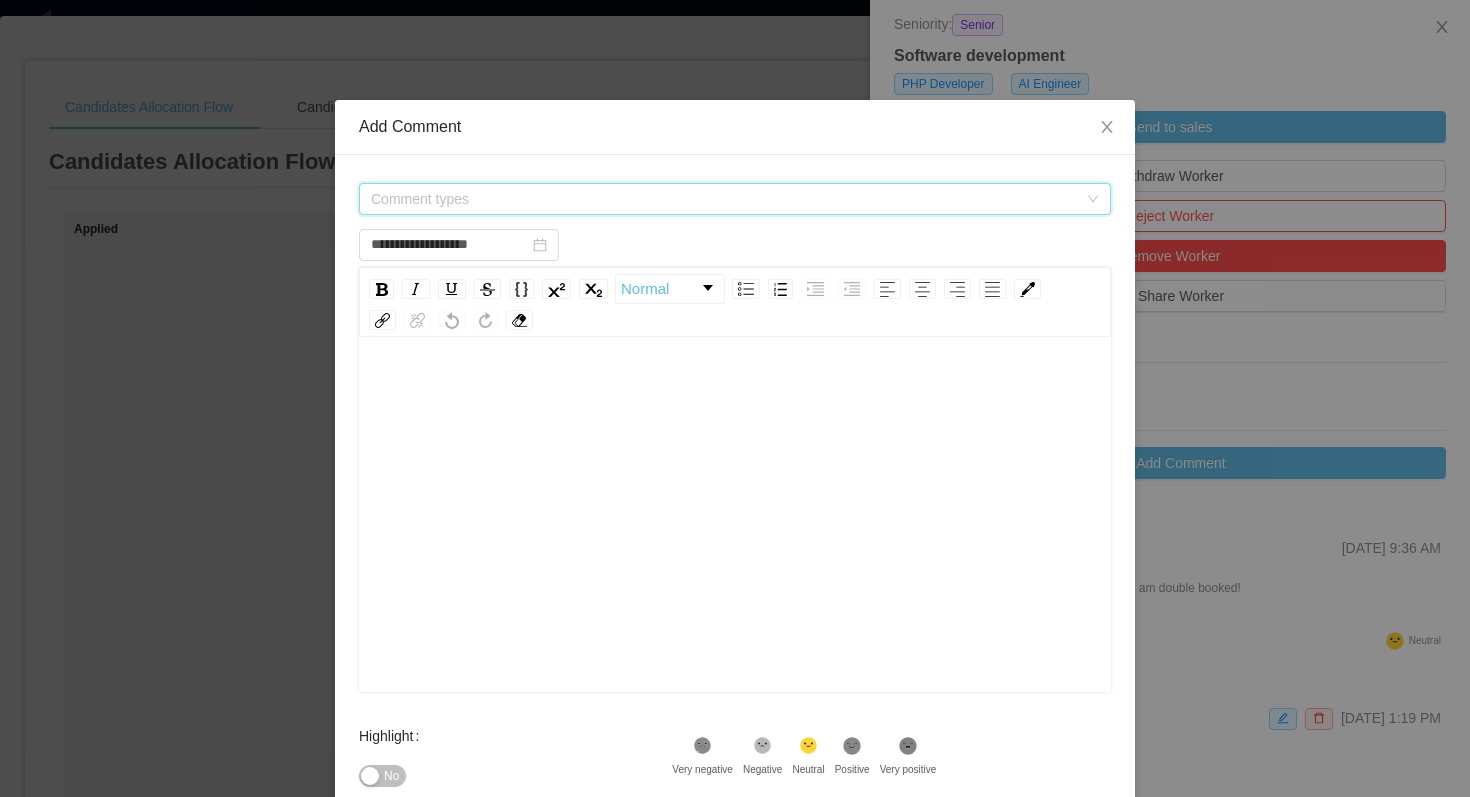 click on "Comment types" at bounding box center [724, 199] 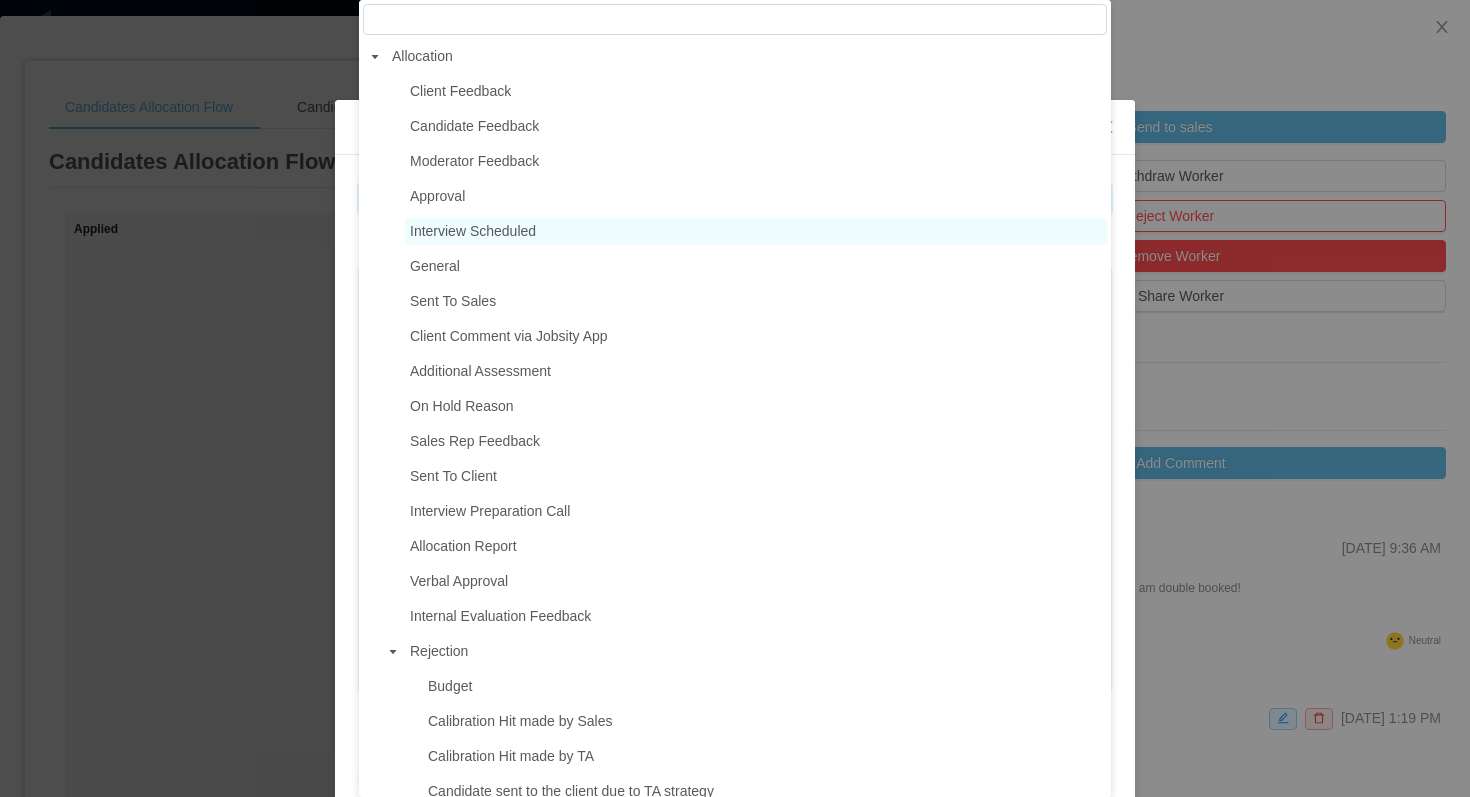click on "Interview Scheduled" at bounding box center [473, 231] 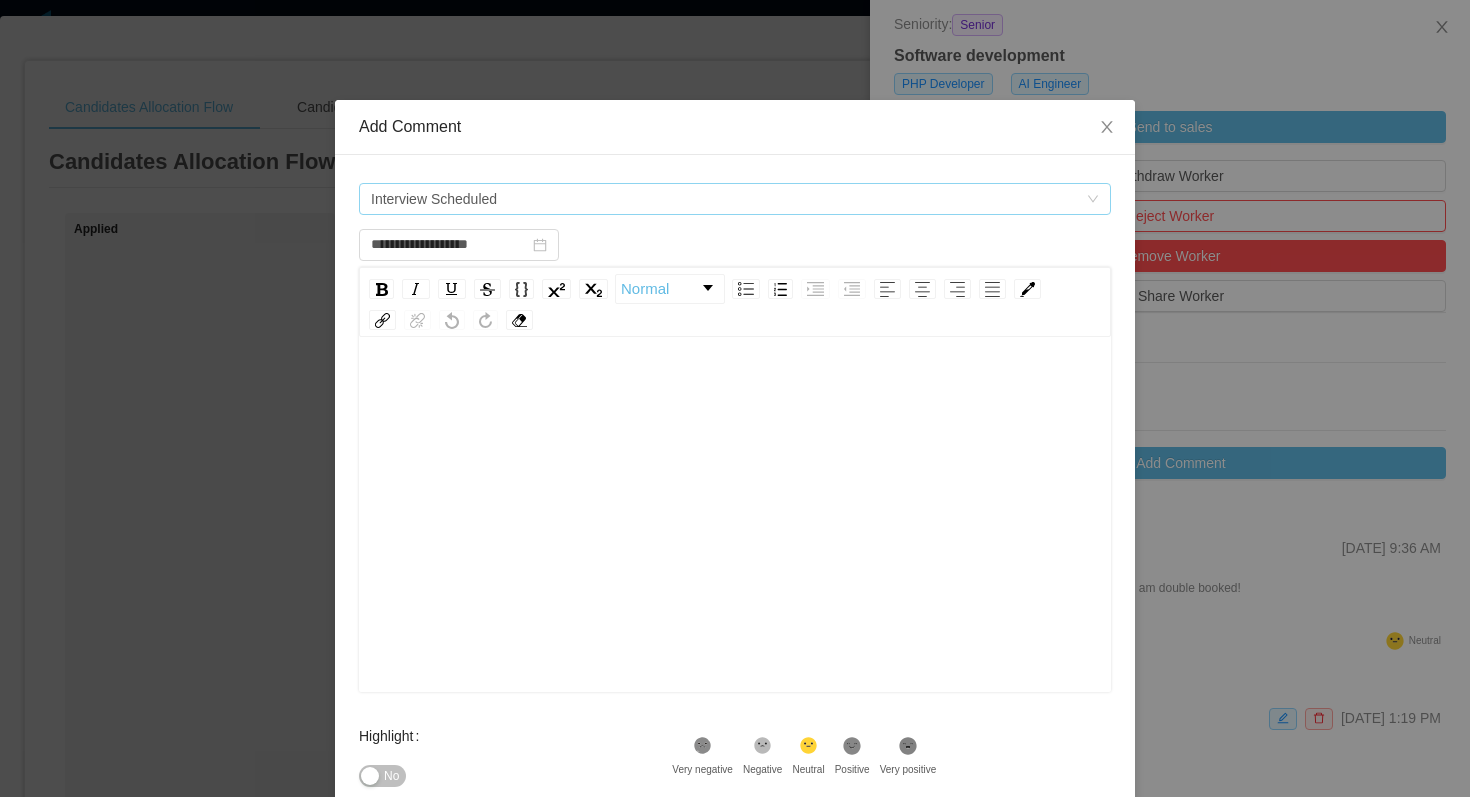 click on "Interview Scheduled" at bounding box center (728, 199) 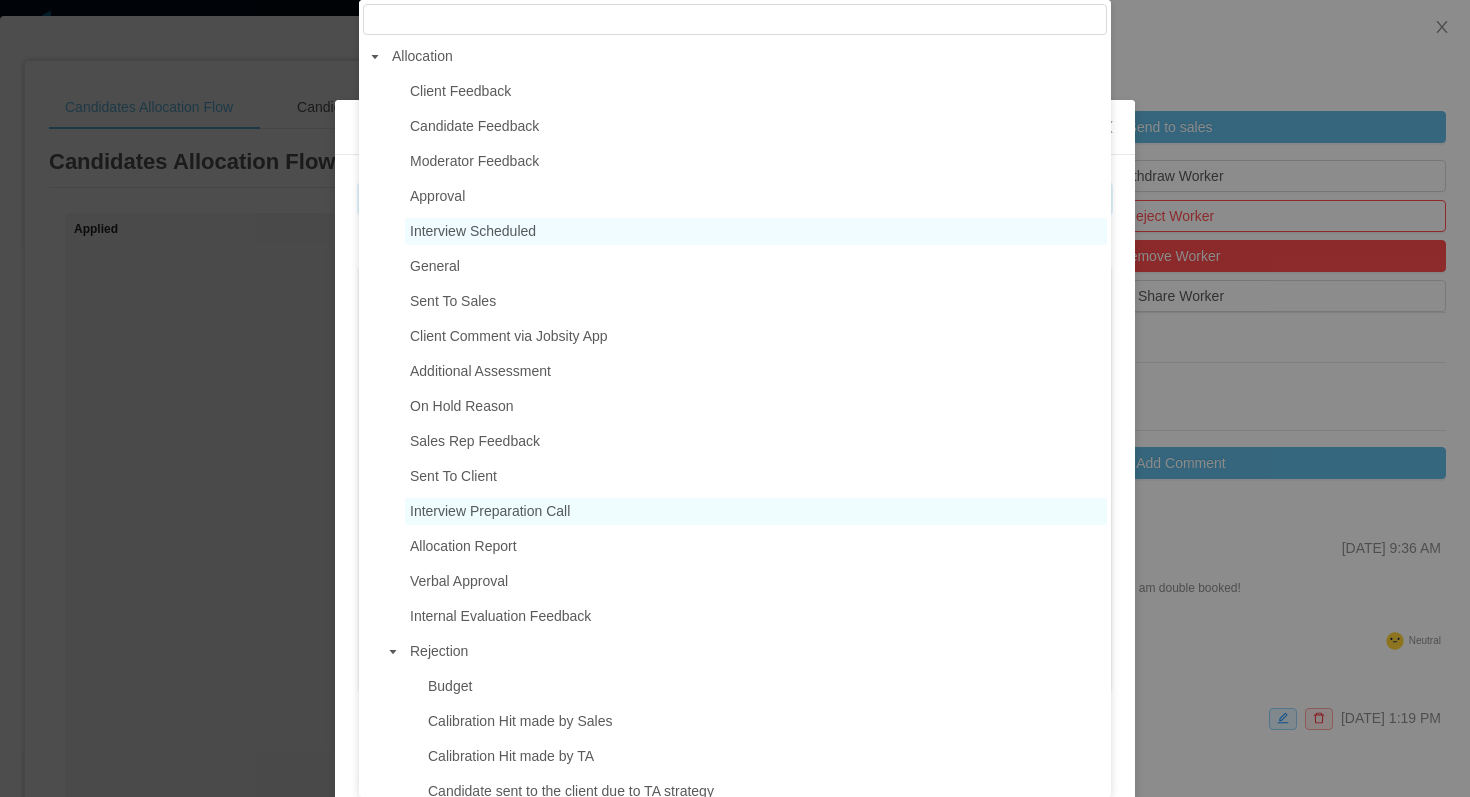click on "Interview Preparation Call" at bounding box center (490, 511) 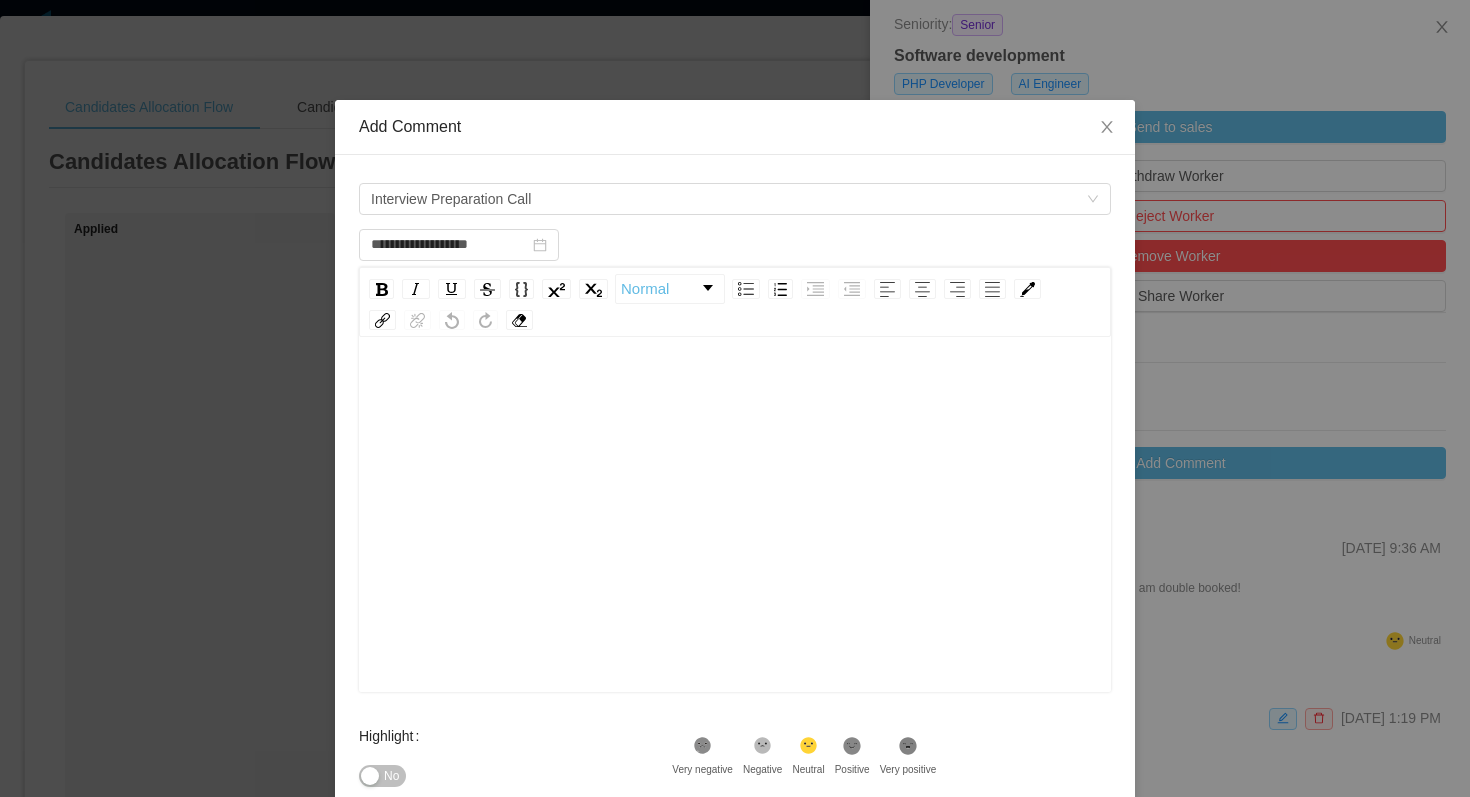 click at bounding box center [735, 546] 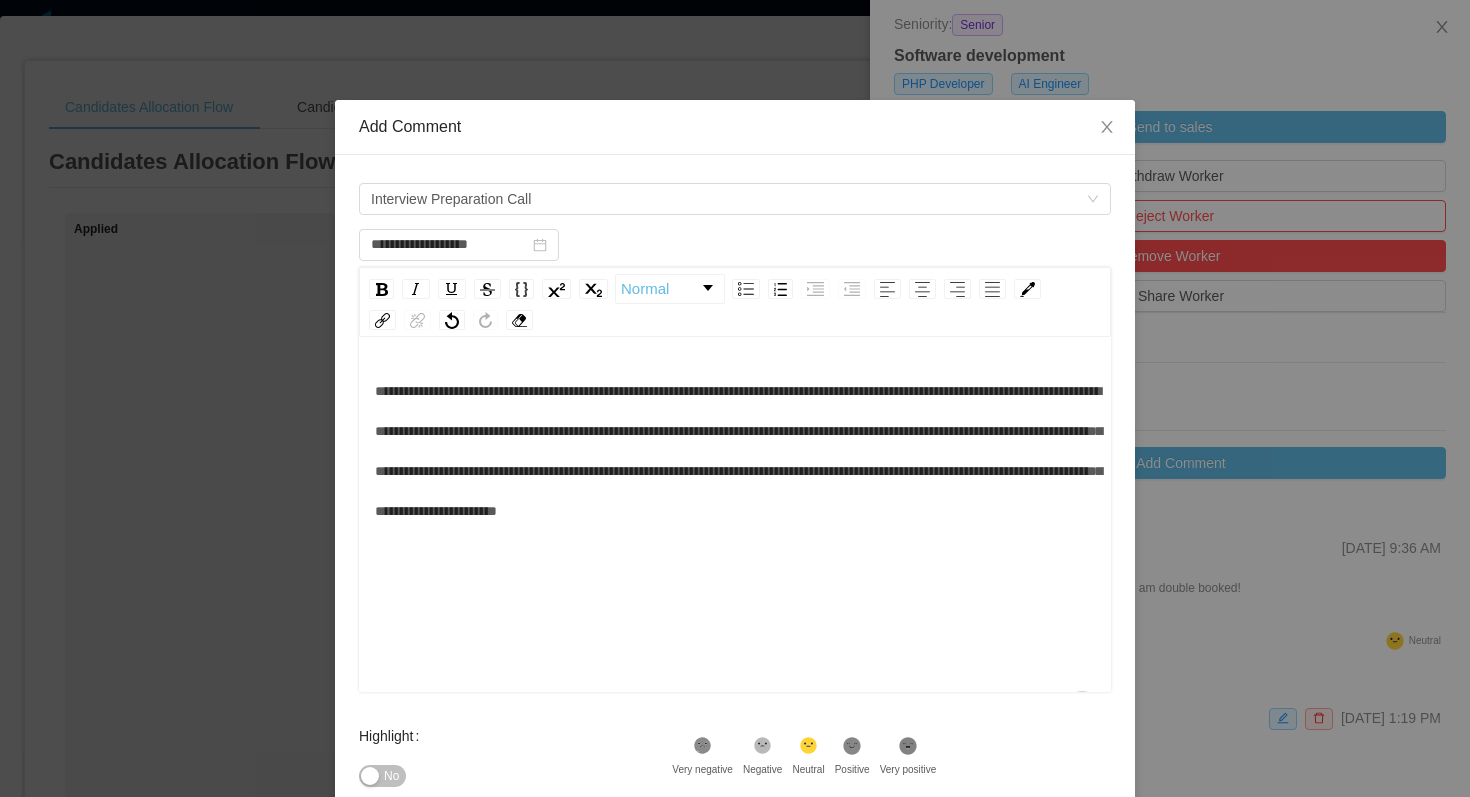 scroll, scrollTop: 44, scrollLeft: 0, axis: vertical 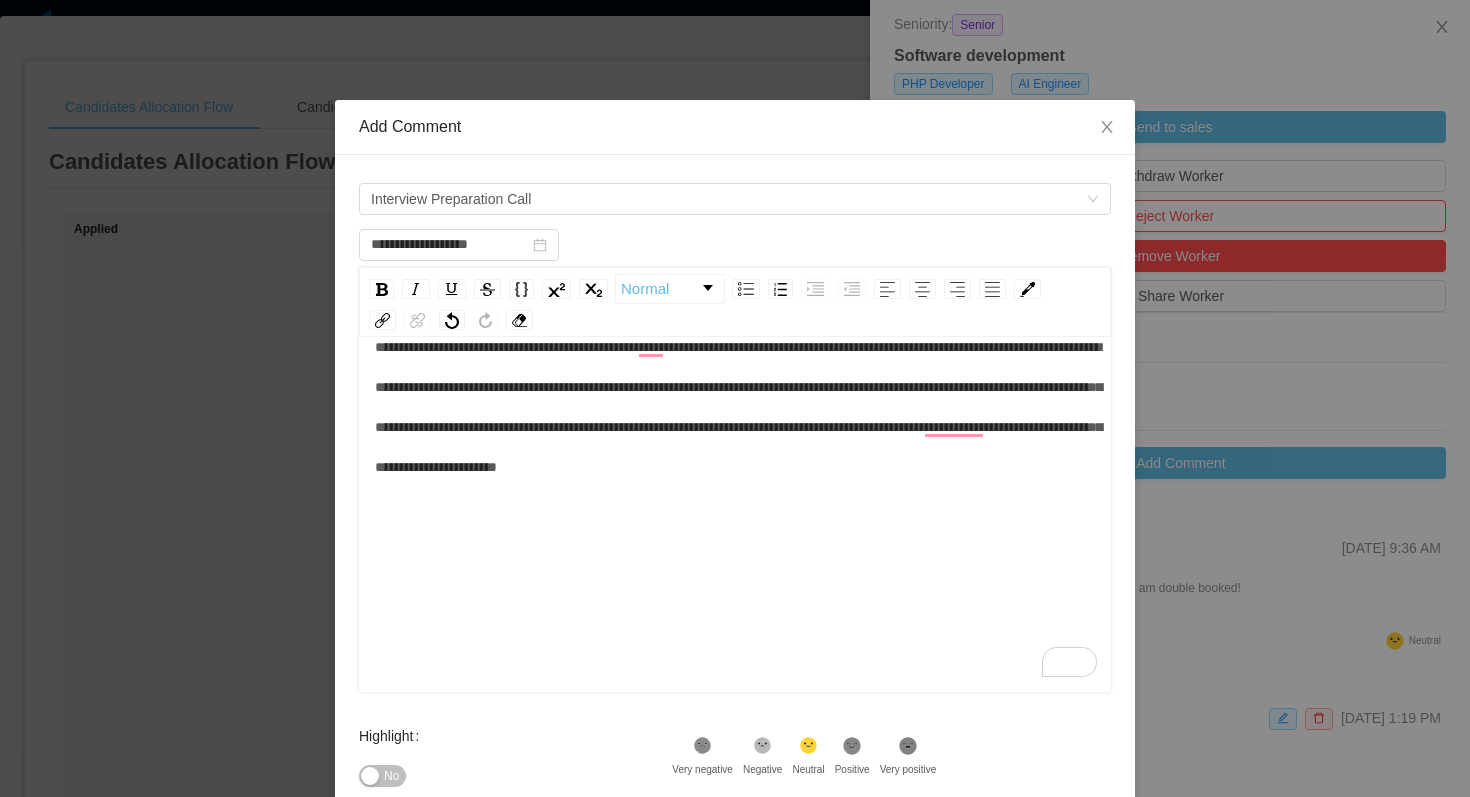 click on "No" at bounding box center (391, 776) 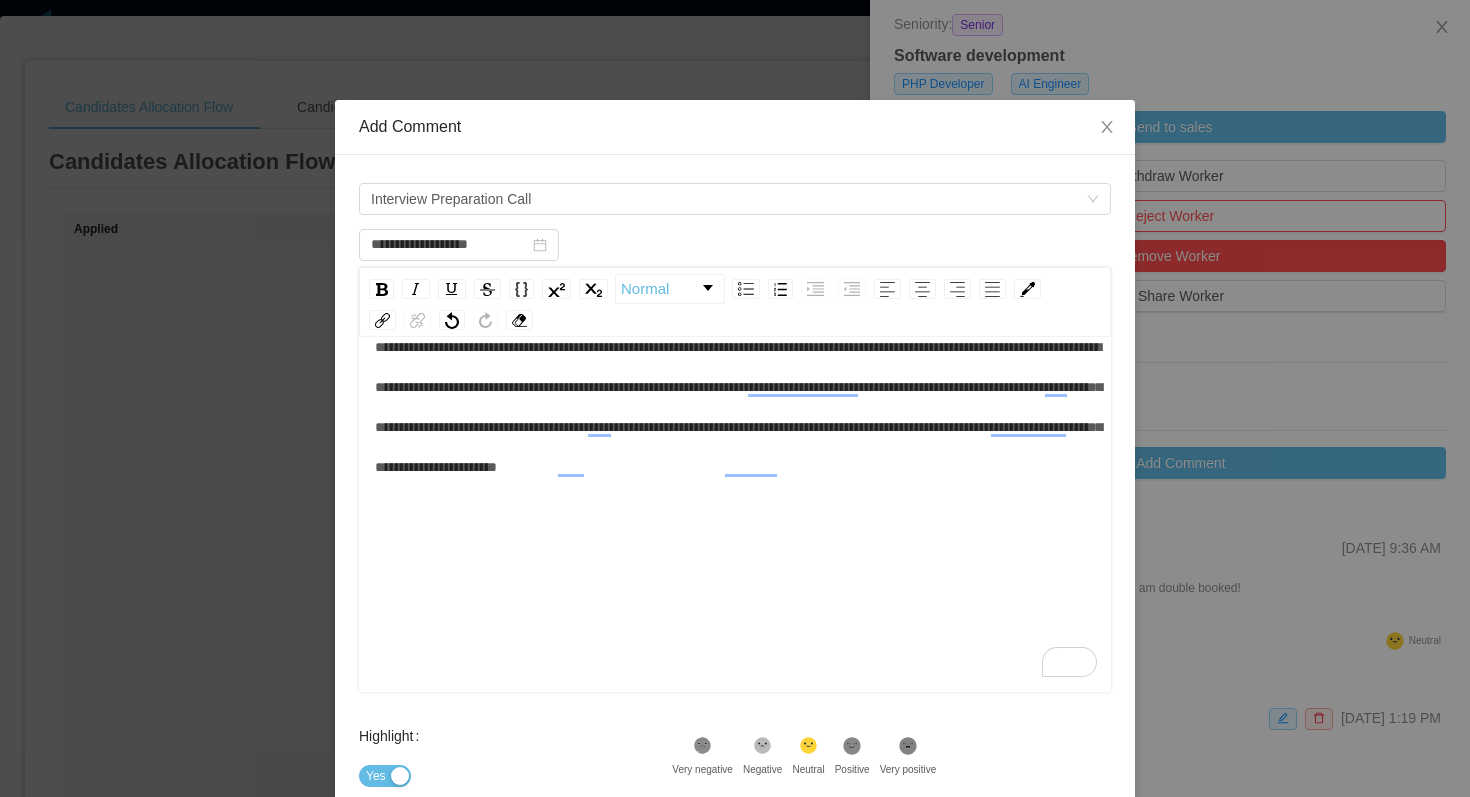 scroll, scrollTop: 44, scrollLeft: 0, axis: vertical 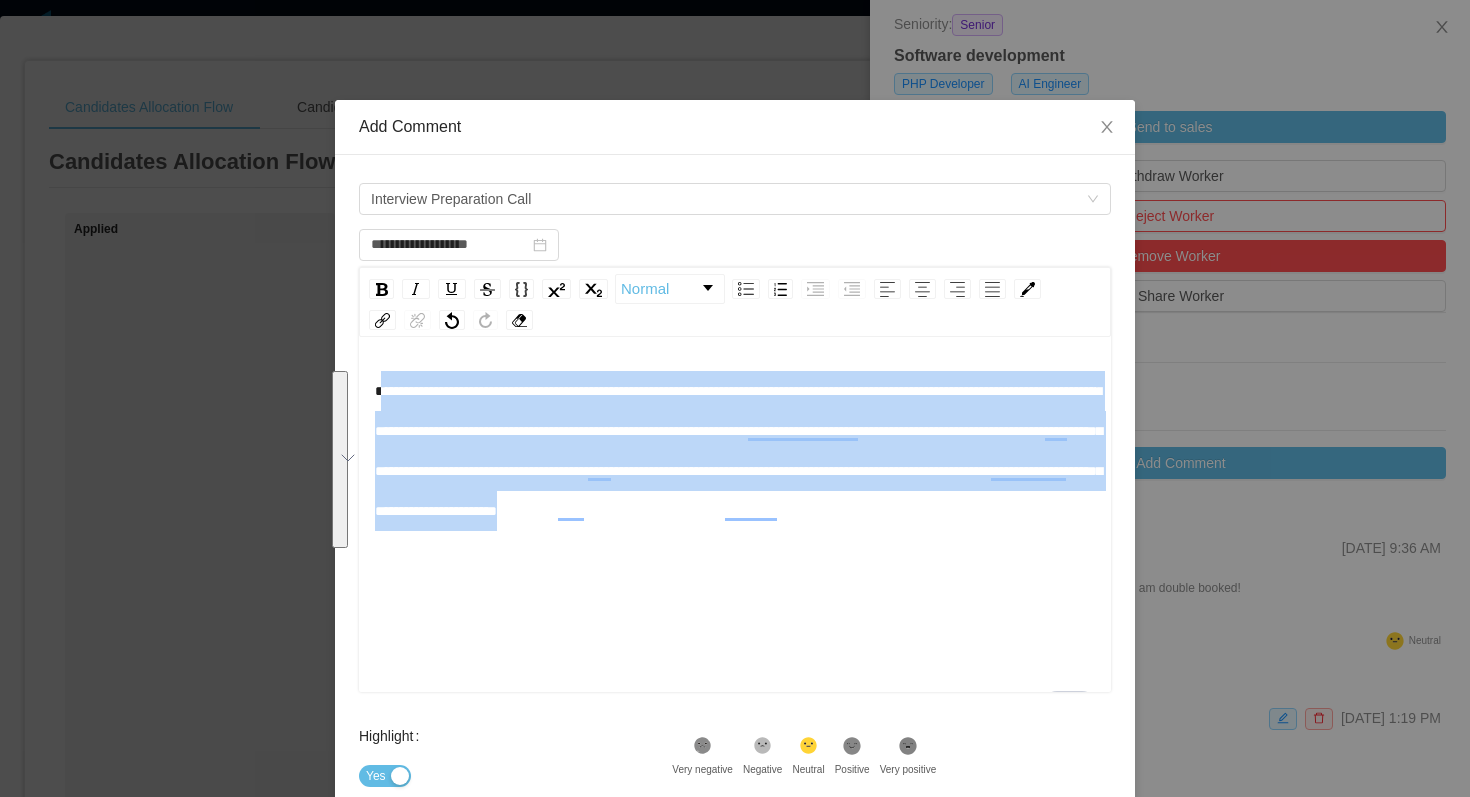 drag, startPoint x: 487, startPoint y: 550, endPoint x: 381, endPoint y: 401, distance: 182.85786 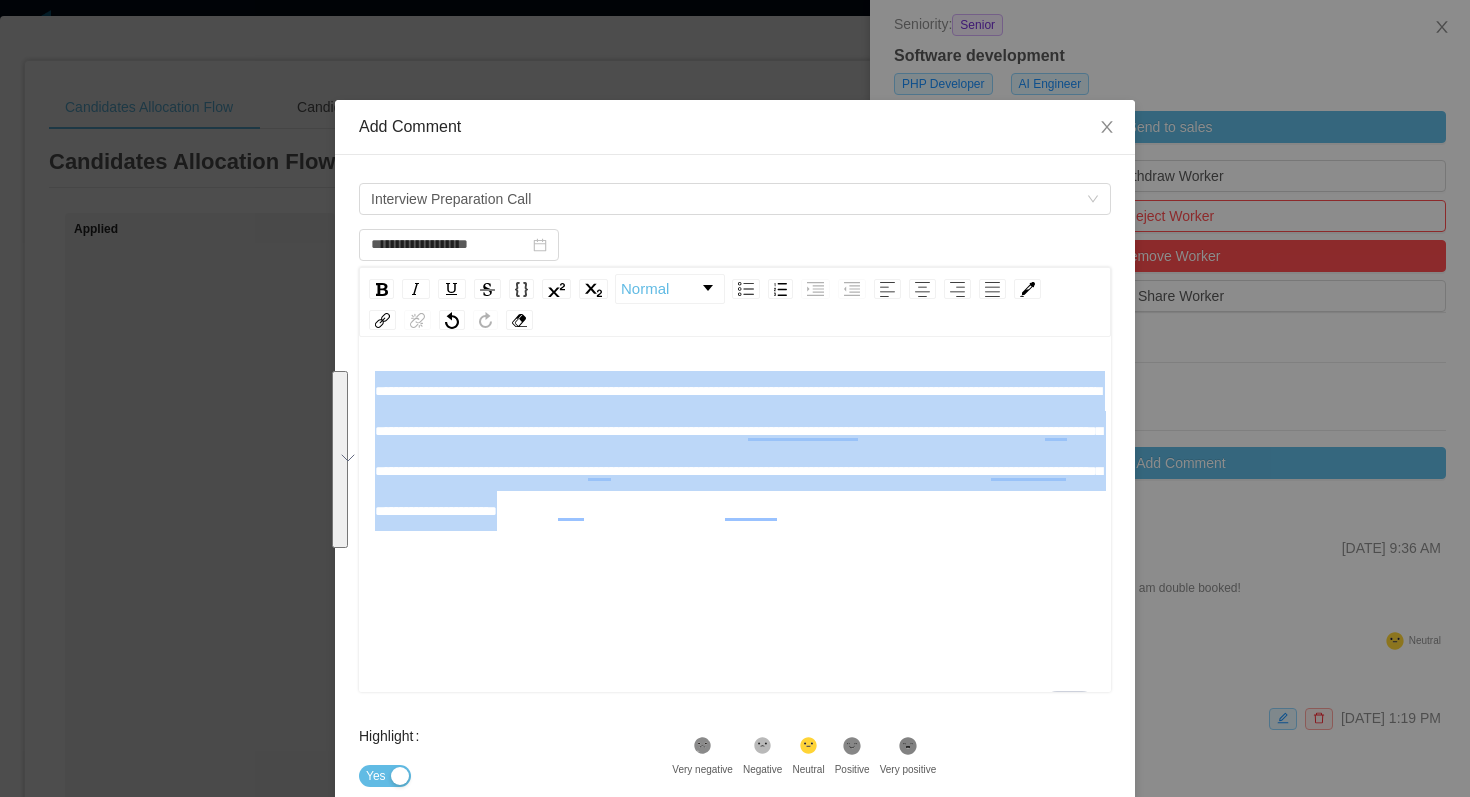 drag, startPoint x: 374, startPoint y: 392, endPoint x: 478, endPoint y: 541, distance: 181.70581 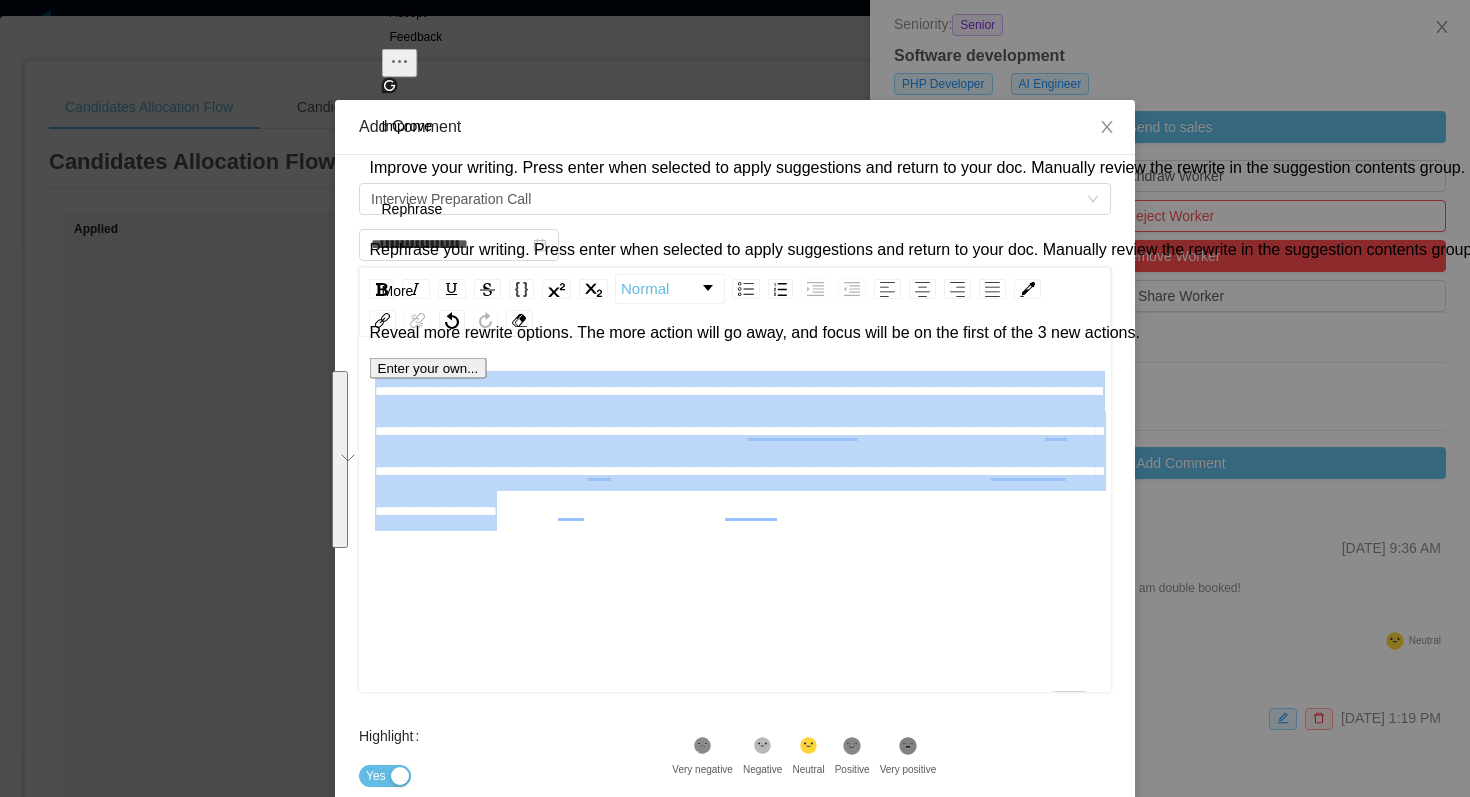 type on "**********" 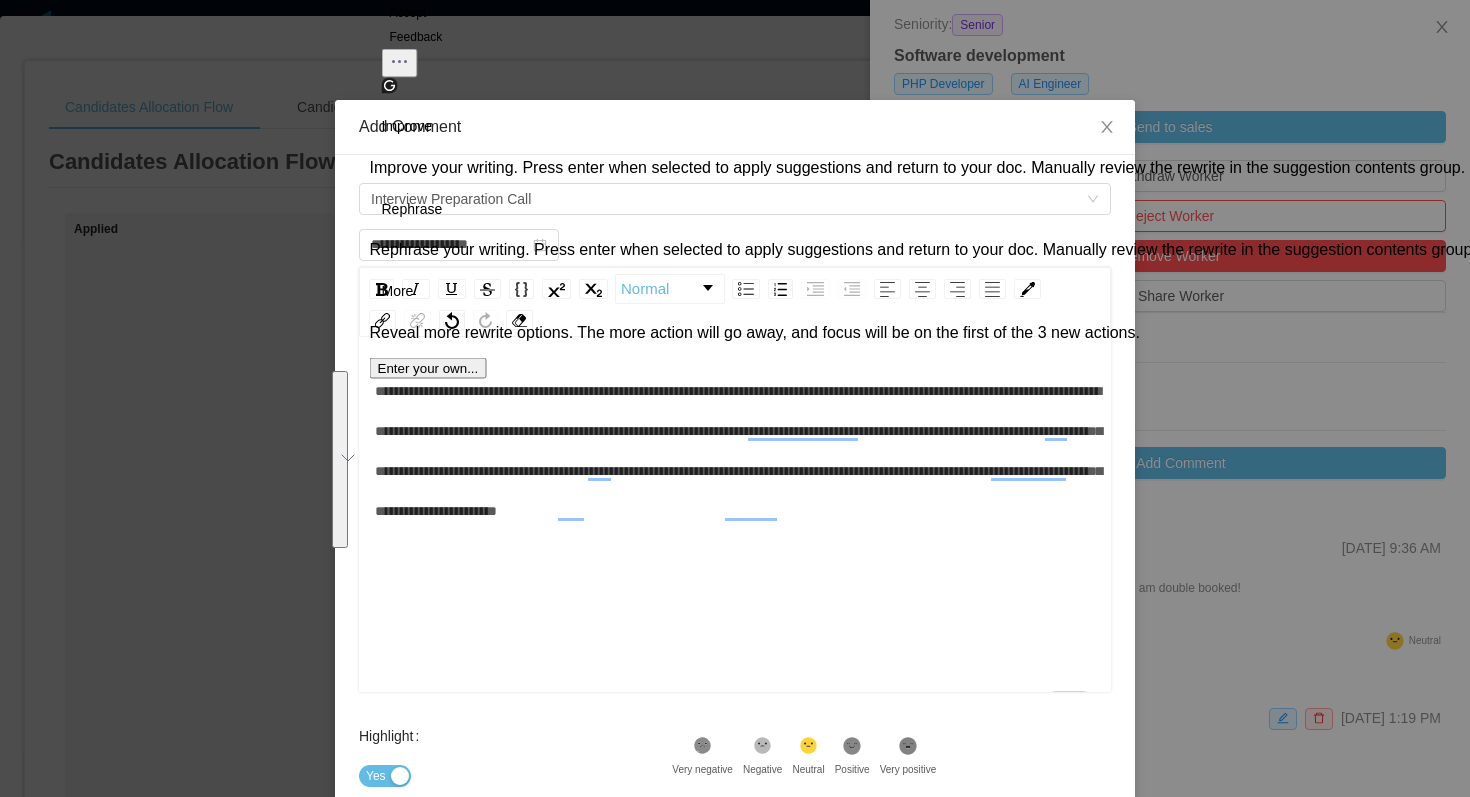 click on "Accept" 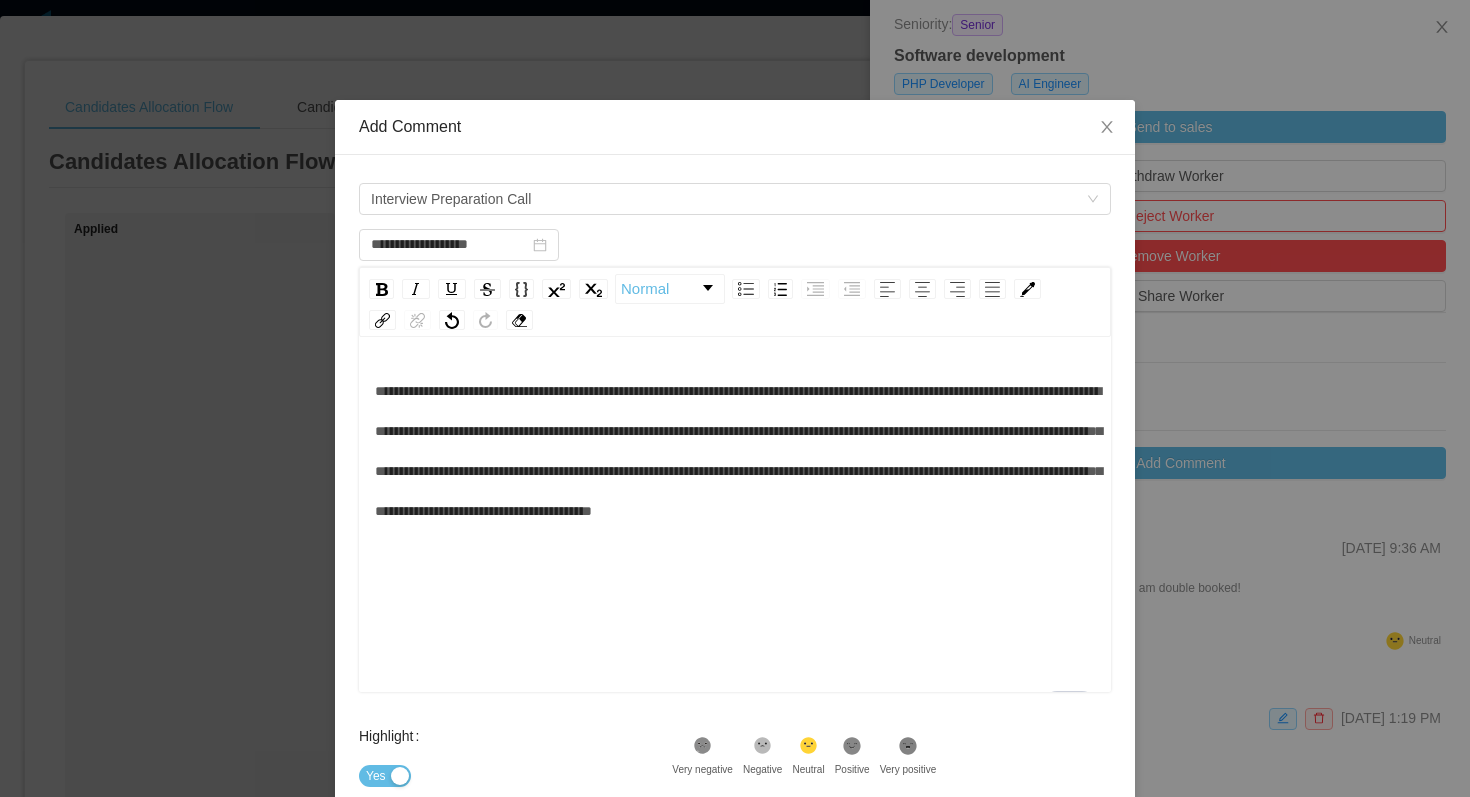 click on "**********" at bounding box center (738, 451) 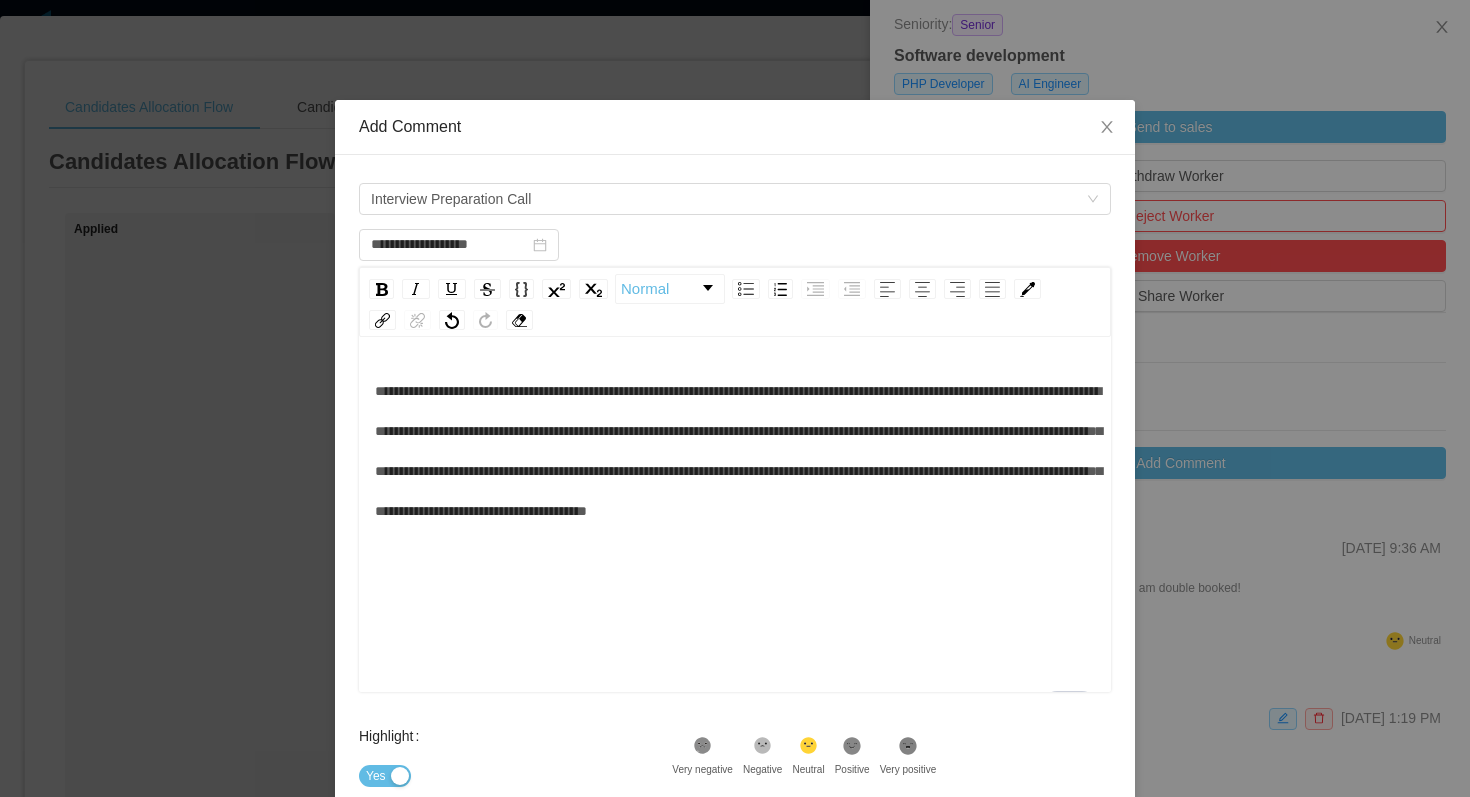 type 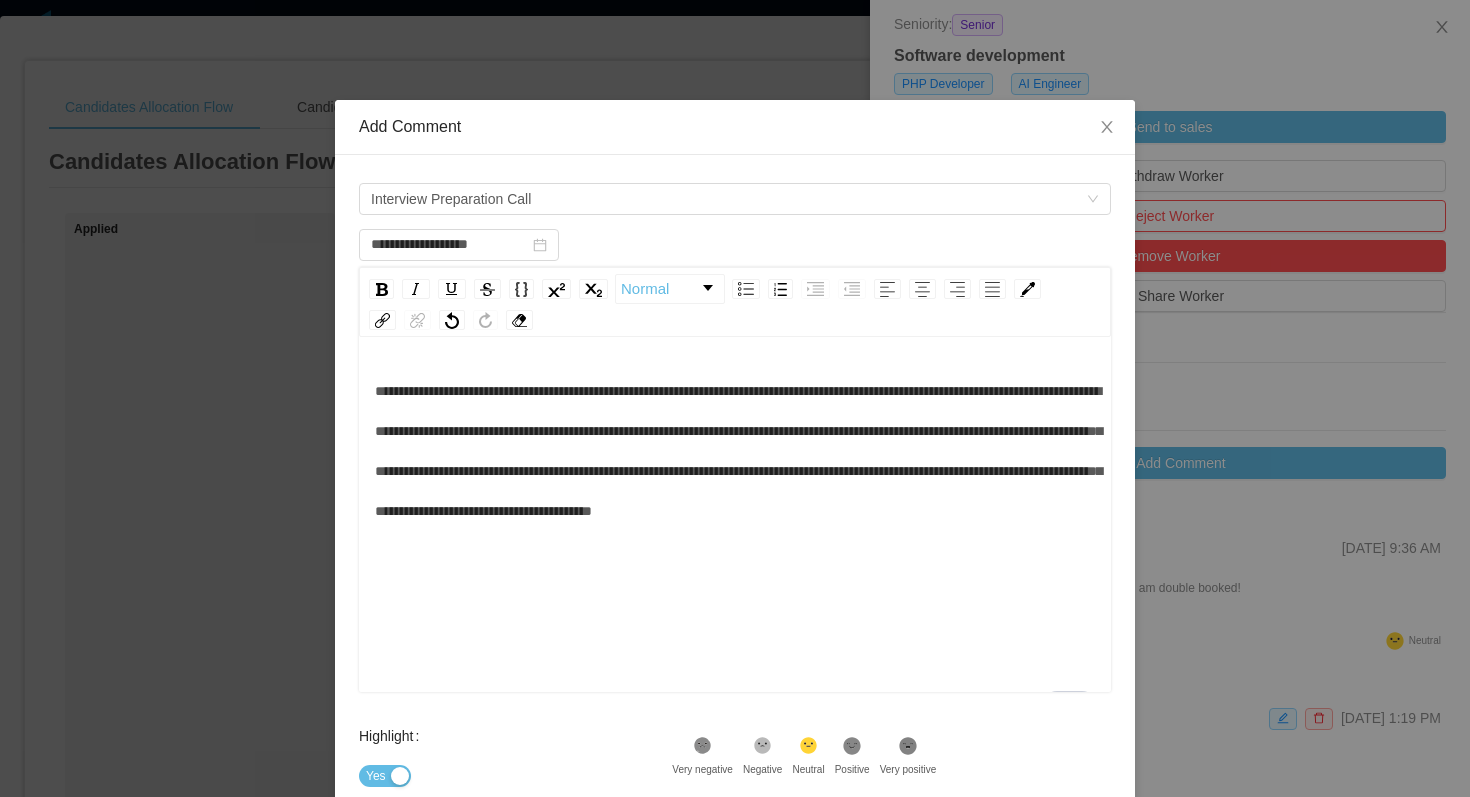 click on "**********" at bounding box center (735, 451) 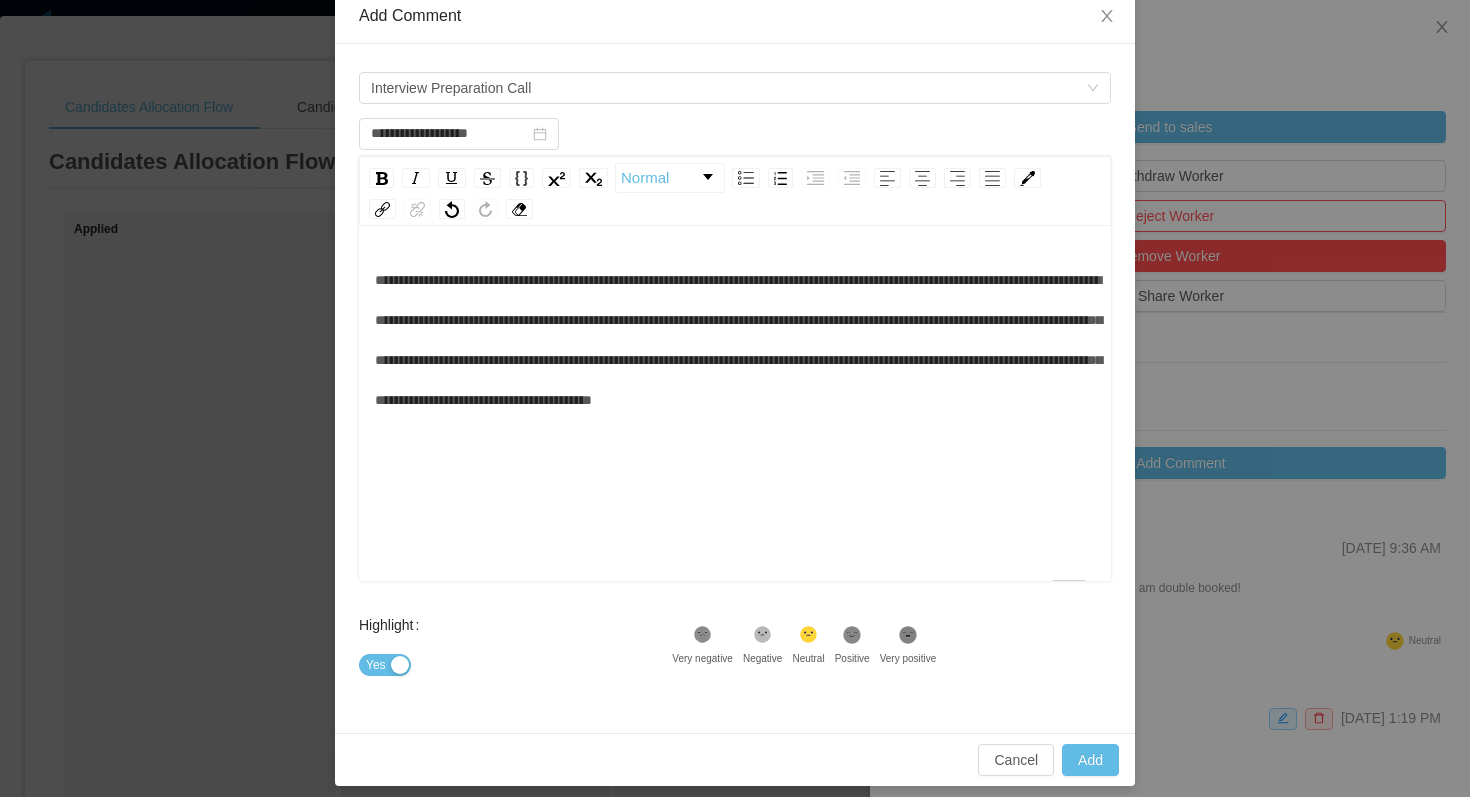 scroll, scrollTop: 124, scrollLeft: 0, axis: vertical 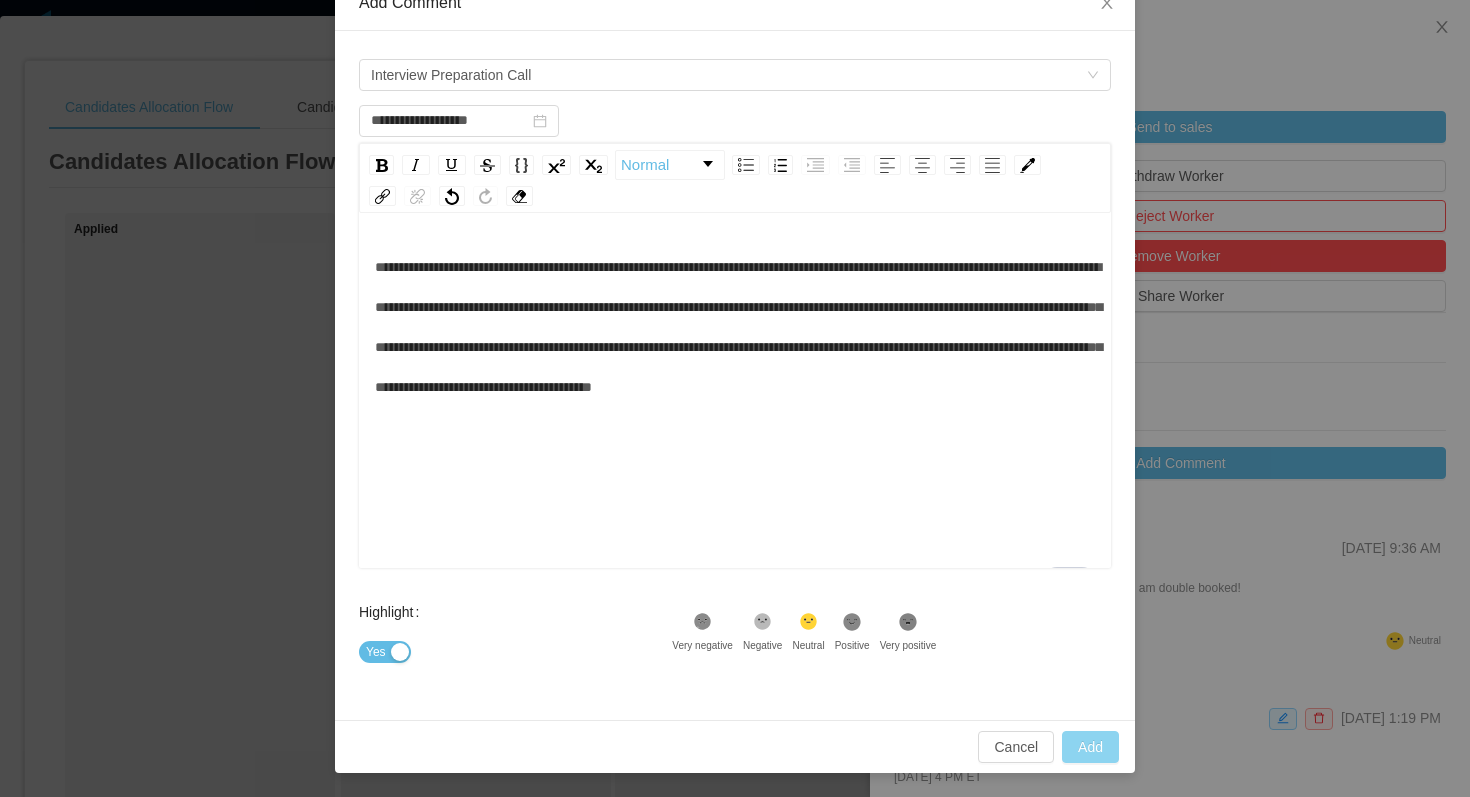 type on "**********" 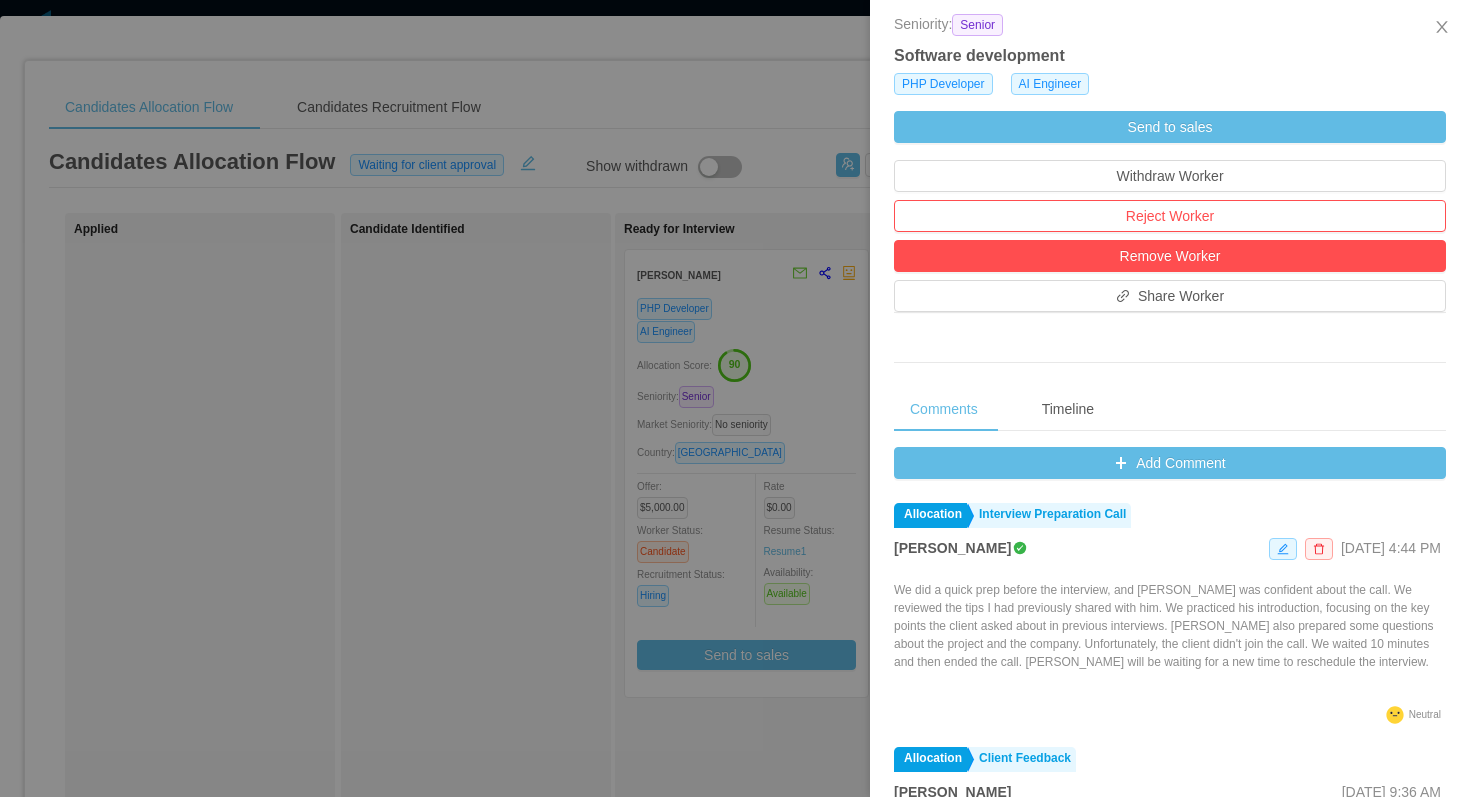 click at bounding box center (735, 398) 